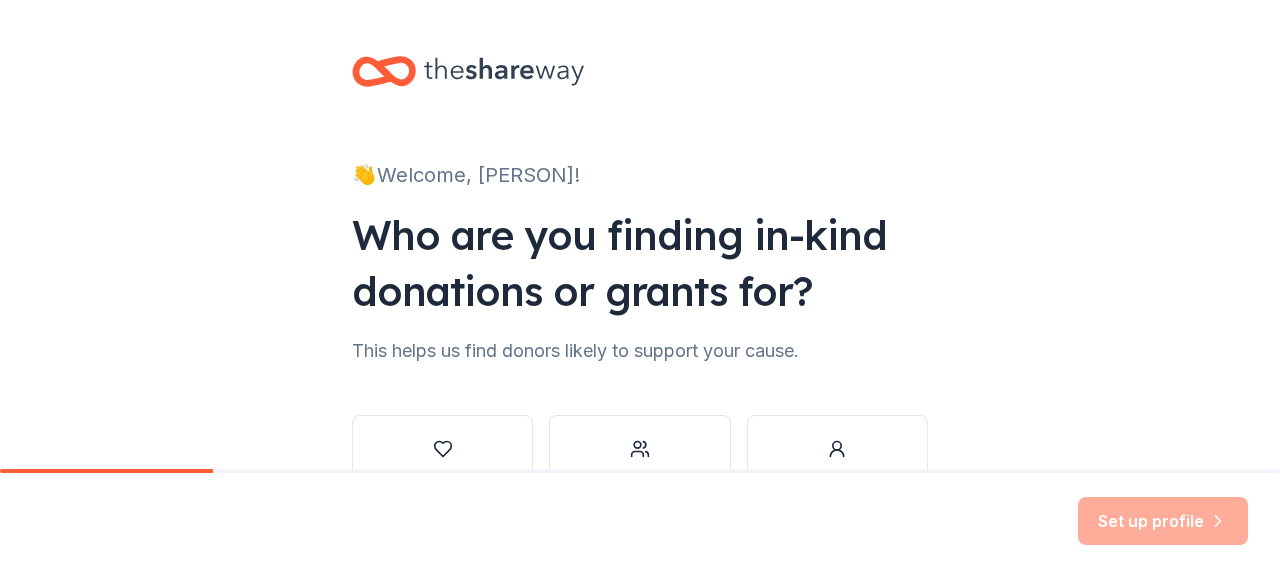 scroll, scrollTop: 0, scrollLeft: 0, axis: both 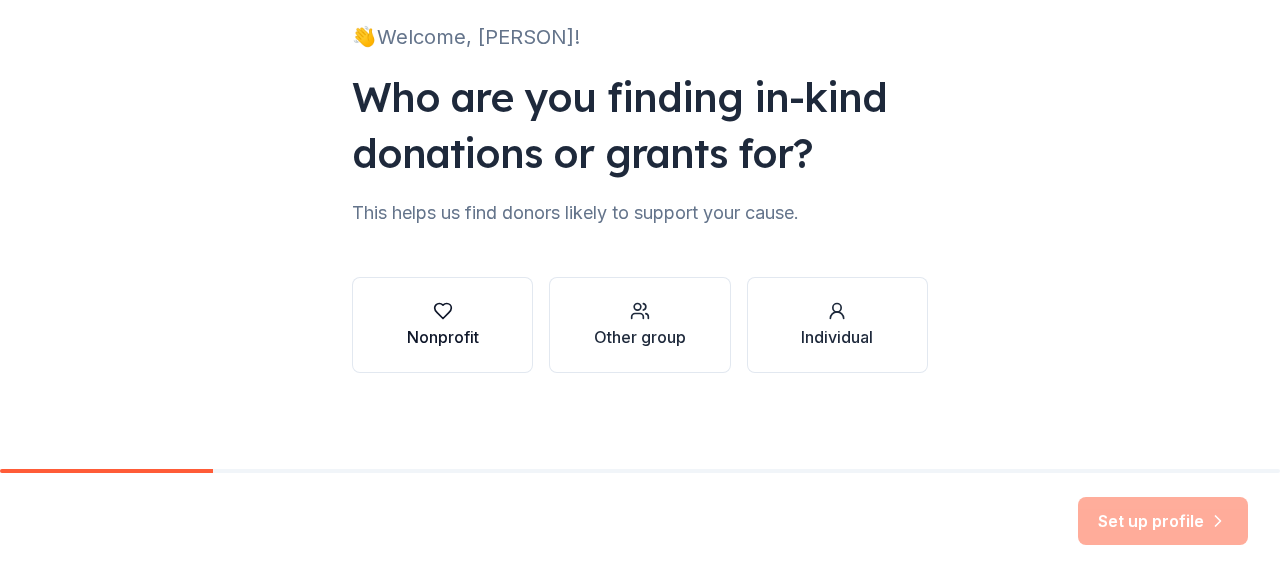 click on "Nonprofit" at bounding box center [443, 337] 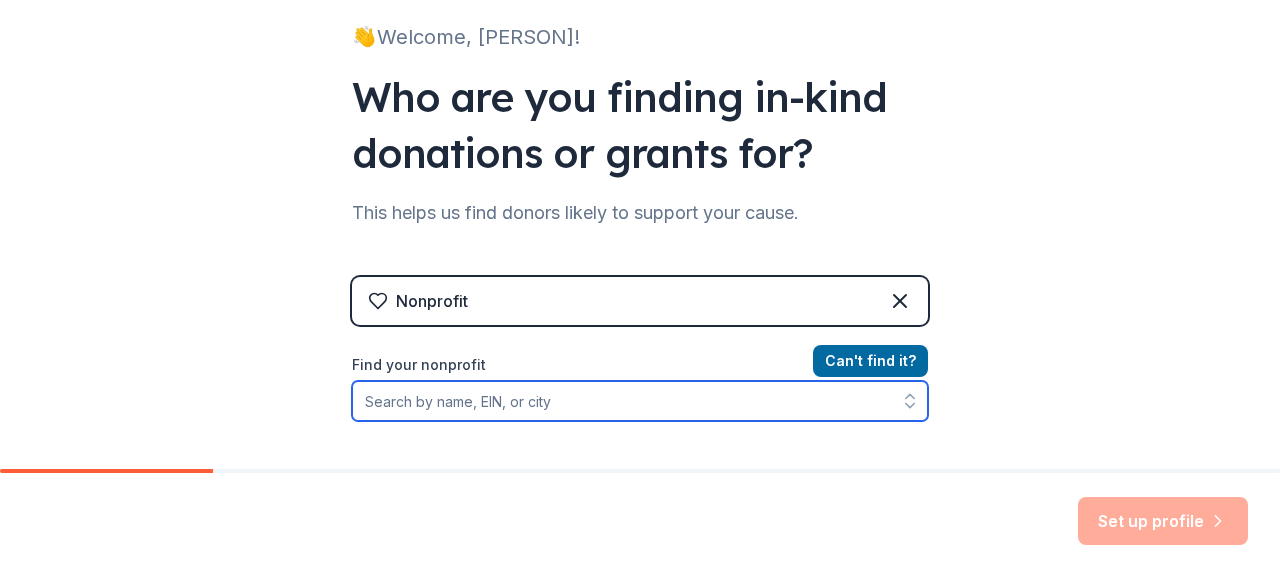 click on "Find your nonprofit" at bounding box center [640, 401] 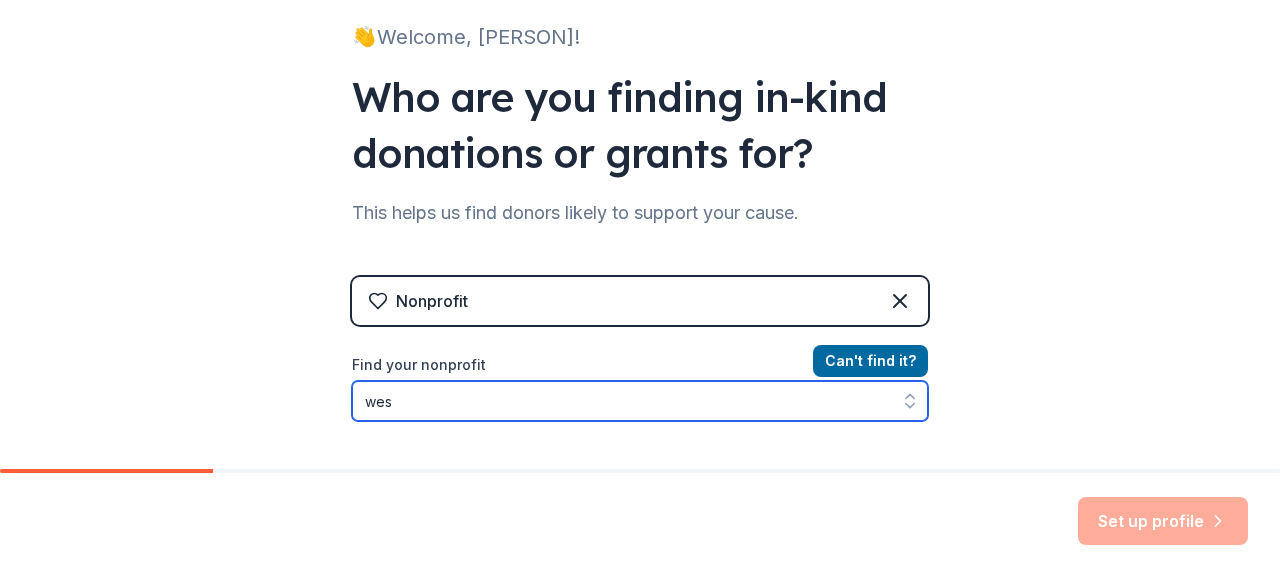 scroll, scrollTop: 190, scrollLeft: 0, axis: vertical 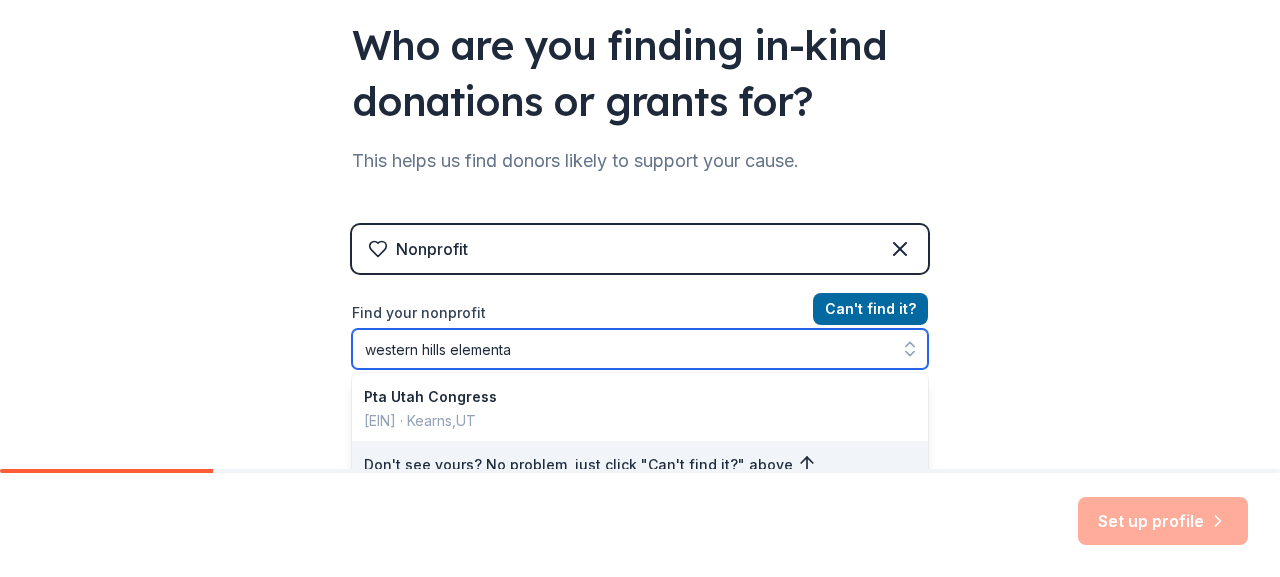 type on "western hills elementar" 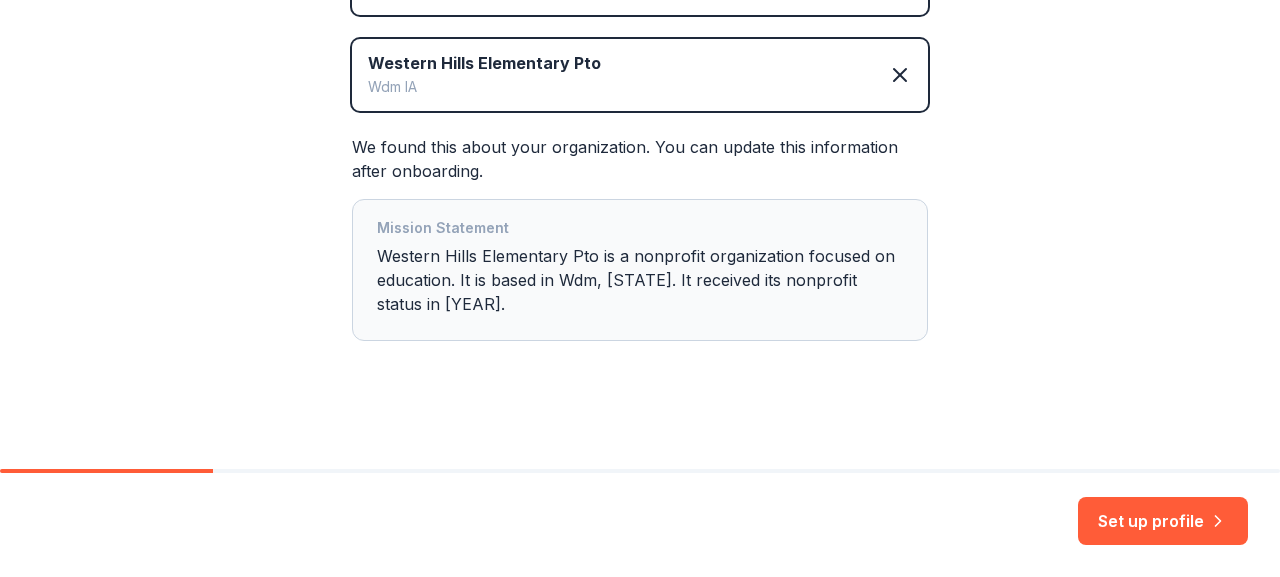 scroll, scrollTop: 456, scrollLeft: 0, axis: vertical 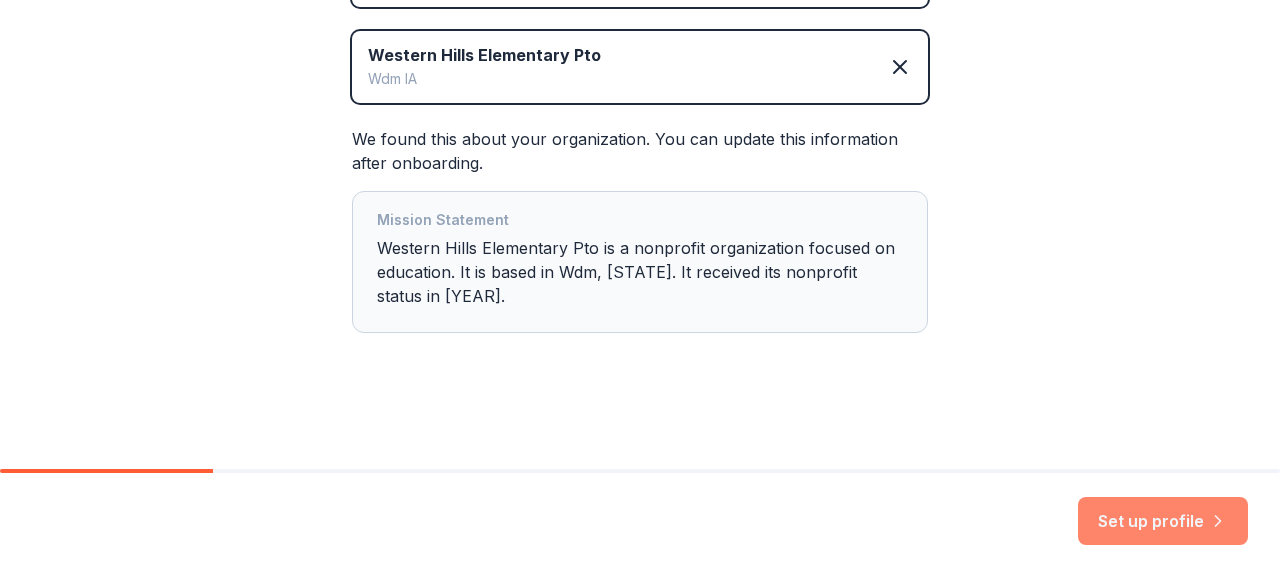 click on "Set up profile" at bounding box center (1163, 521) 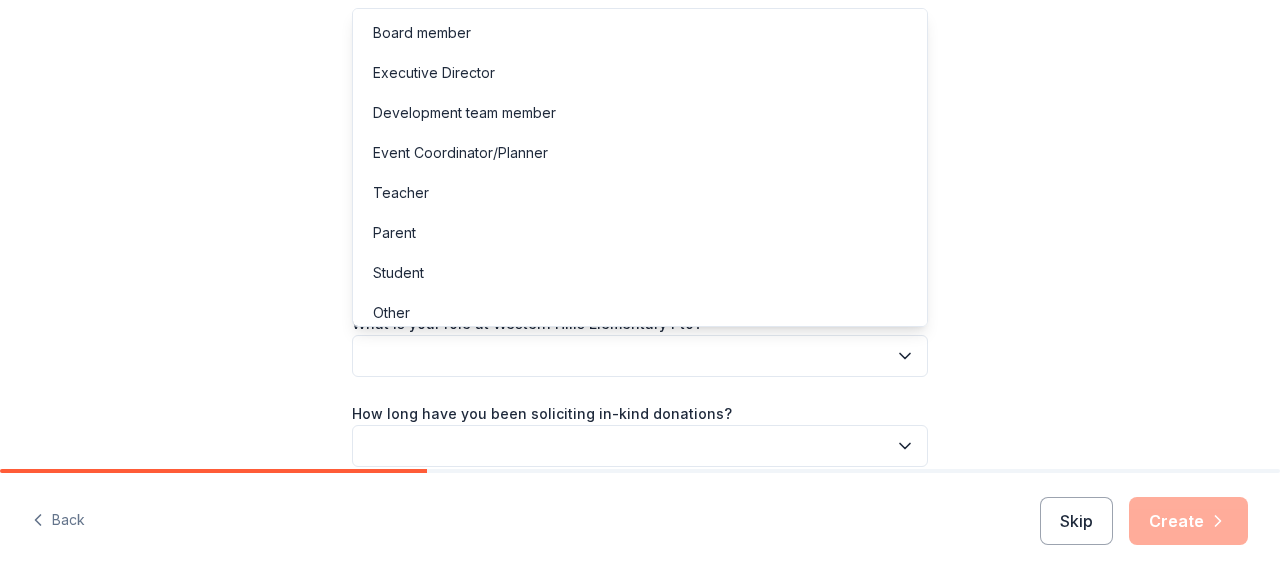 click at bounding box center (640, 356) 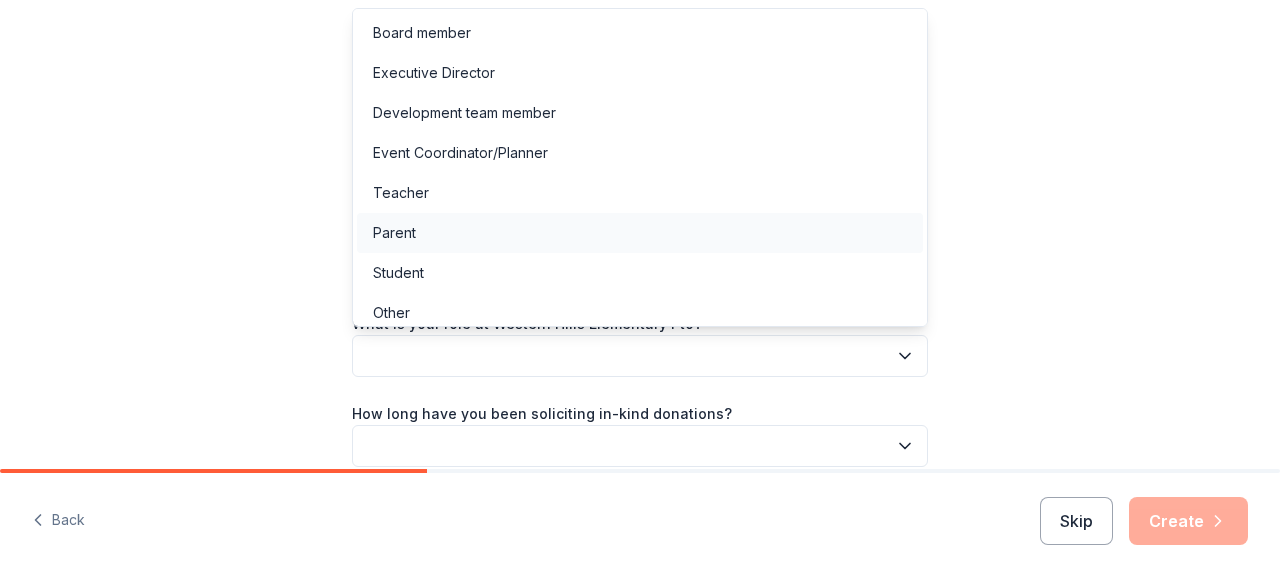click on "Parent" at bounding box center (640, 233) 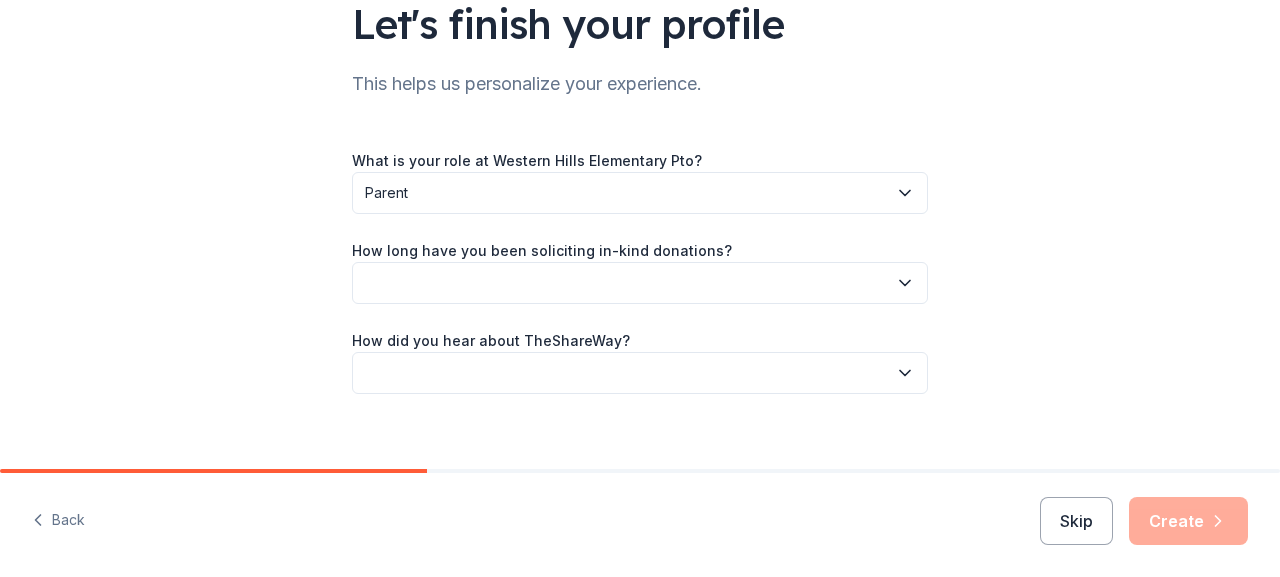 scroll, scrollTop: 184, scrollLeft: 0, axis: vertical 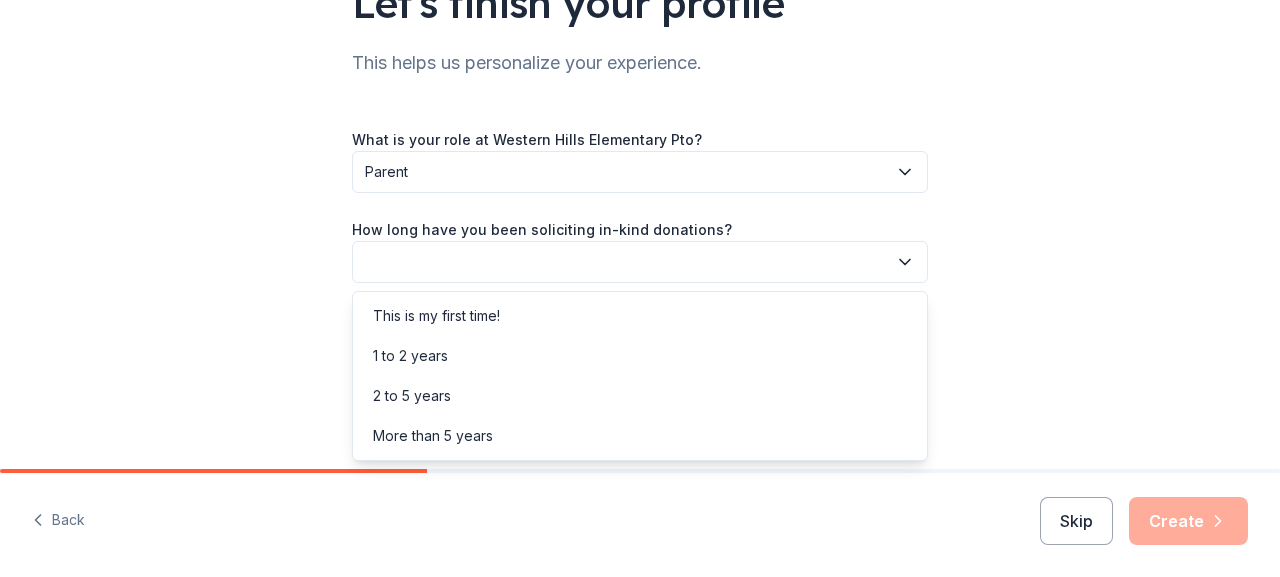 click at bounding box center (640, 262) 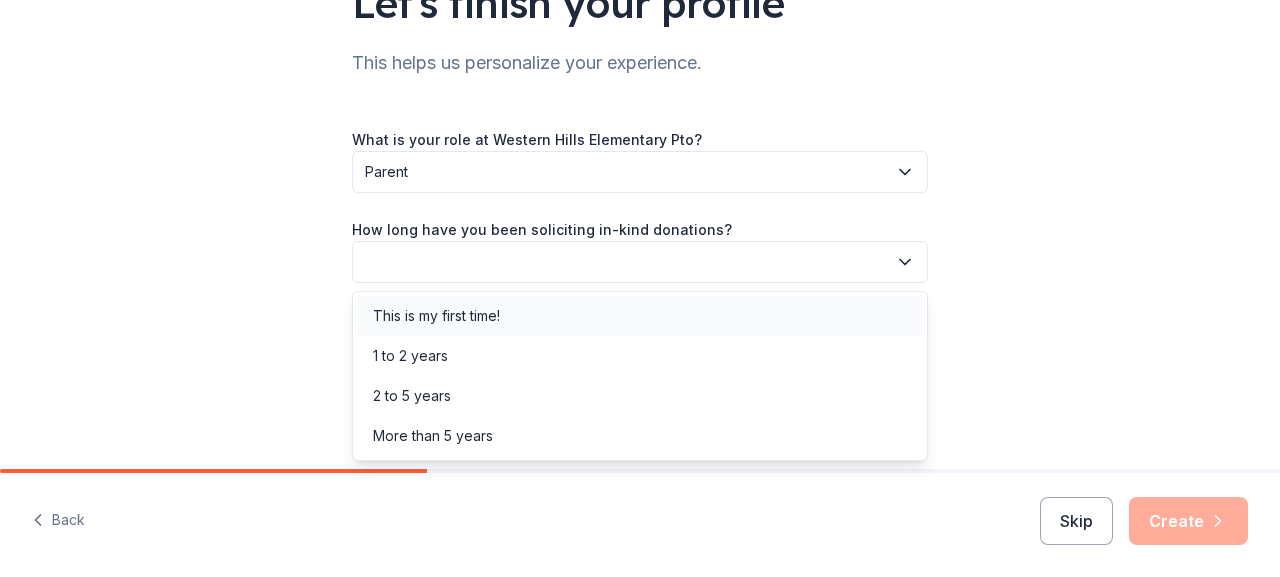 click on "This is my first time!" at bounding box center [640, 316] 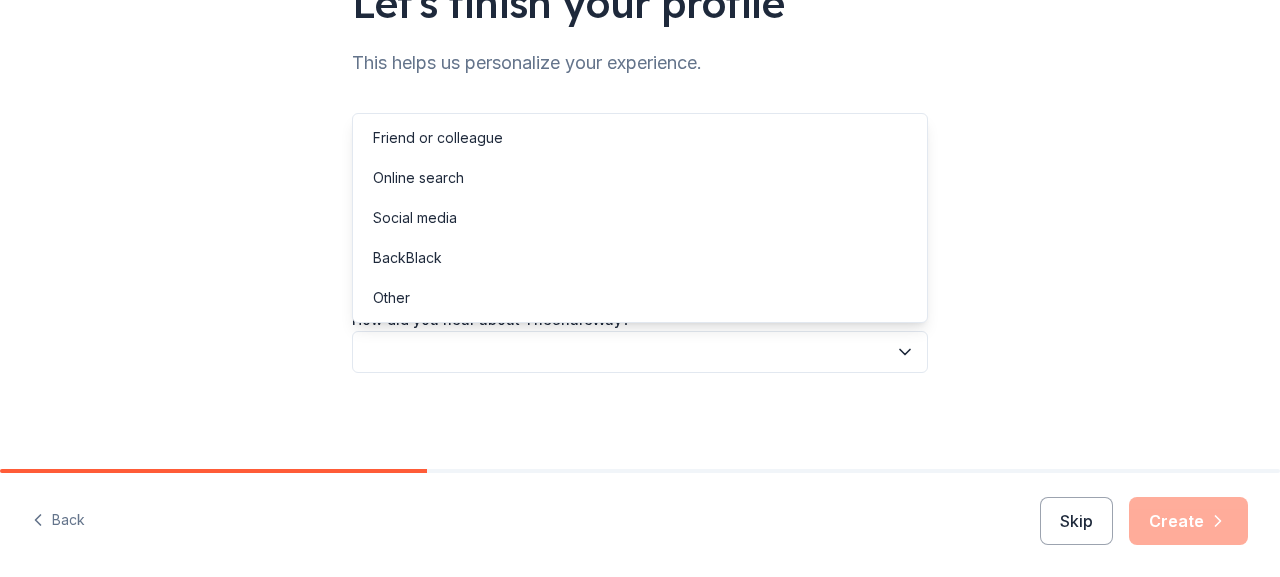 click at bounding box center (640, 352) 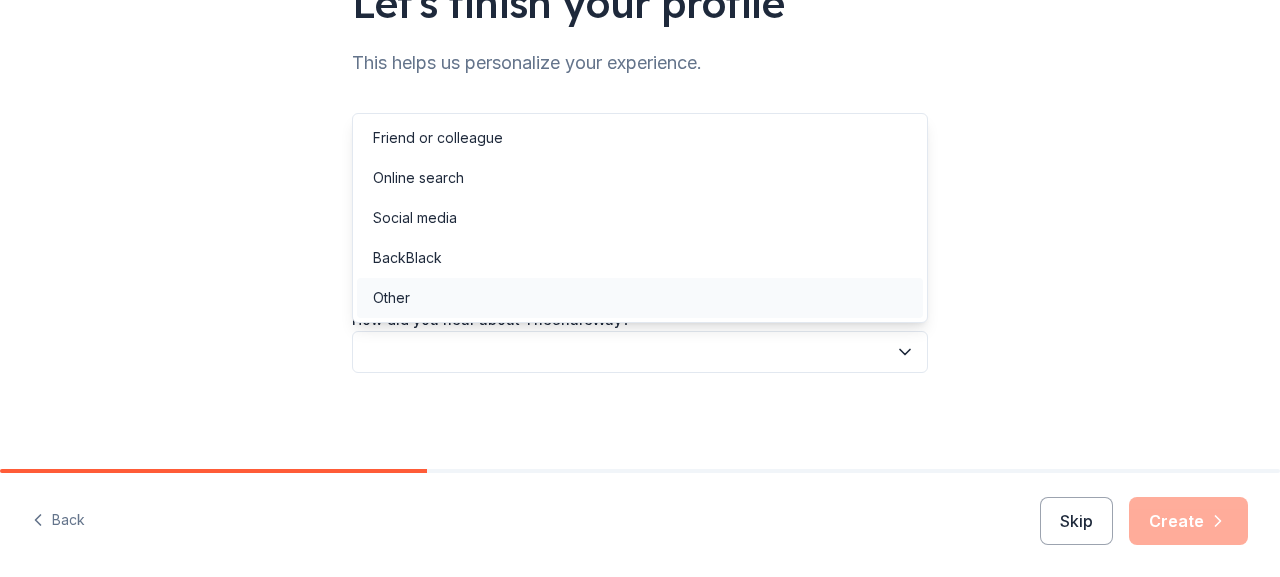 click on "Other" at bounding box center [640, 298] 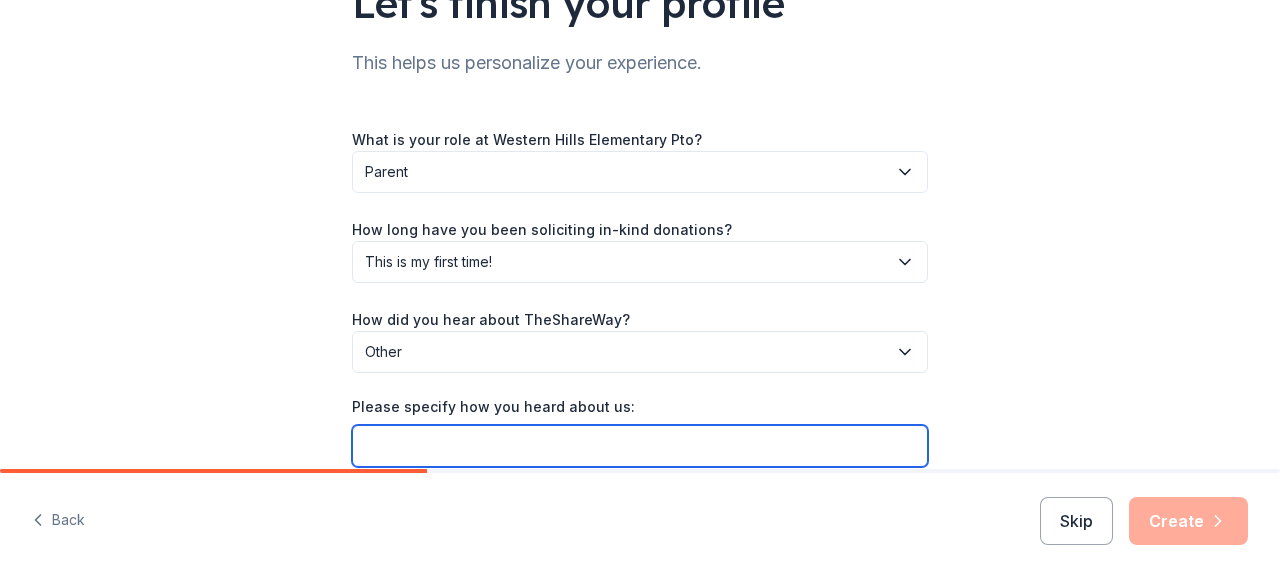 click on "Please specify how you heard about us:" at bounding box center (640, 446) 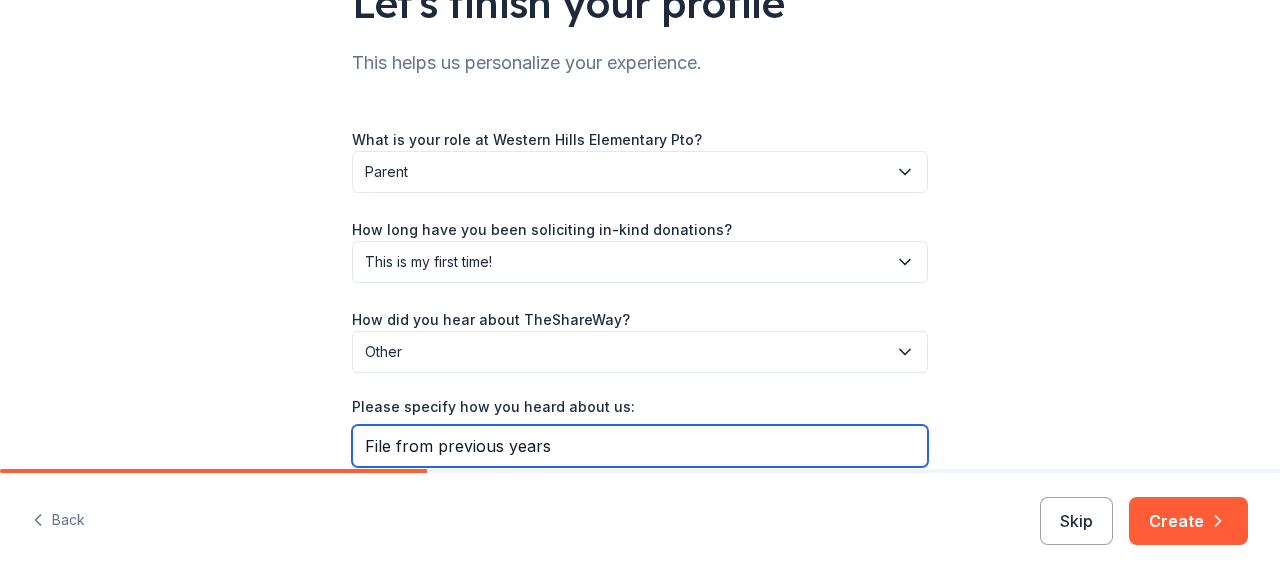 type on "File from previous years" 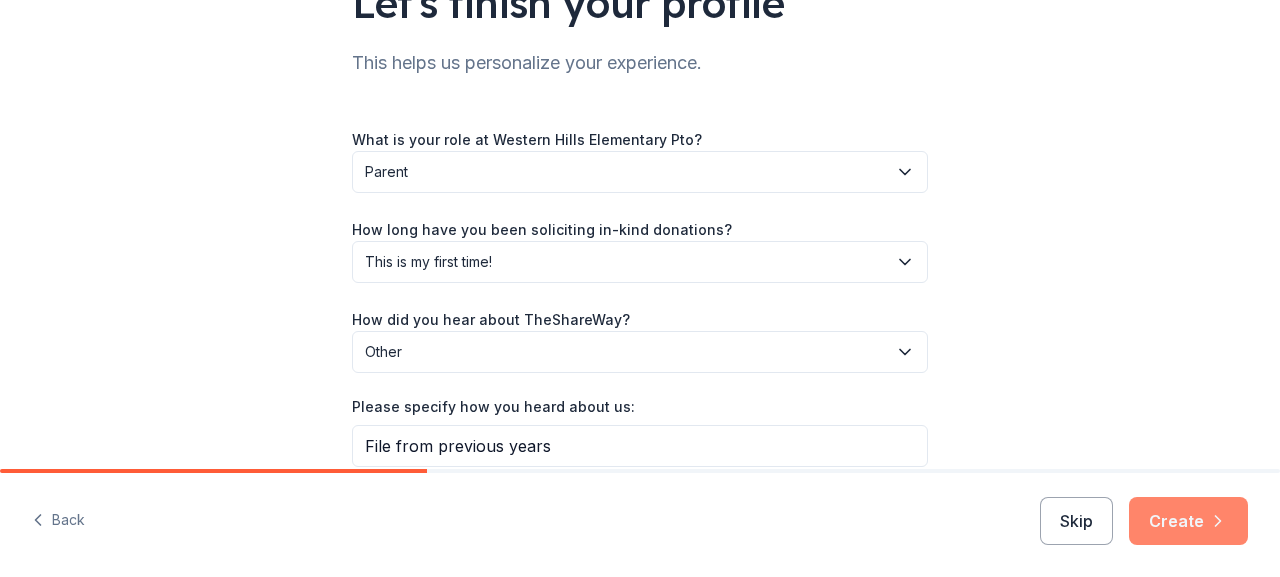 click on "Create" at bounding box center (1188, 521) 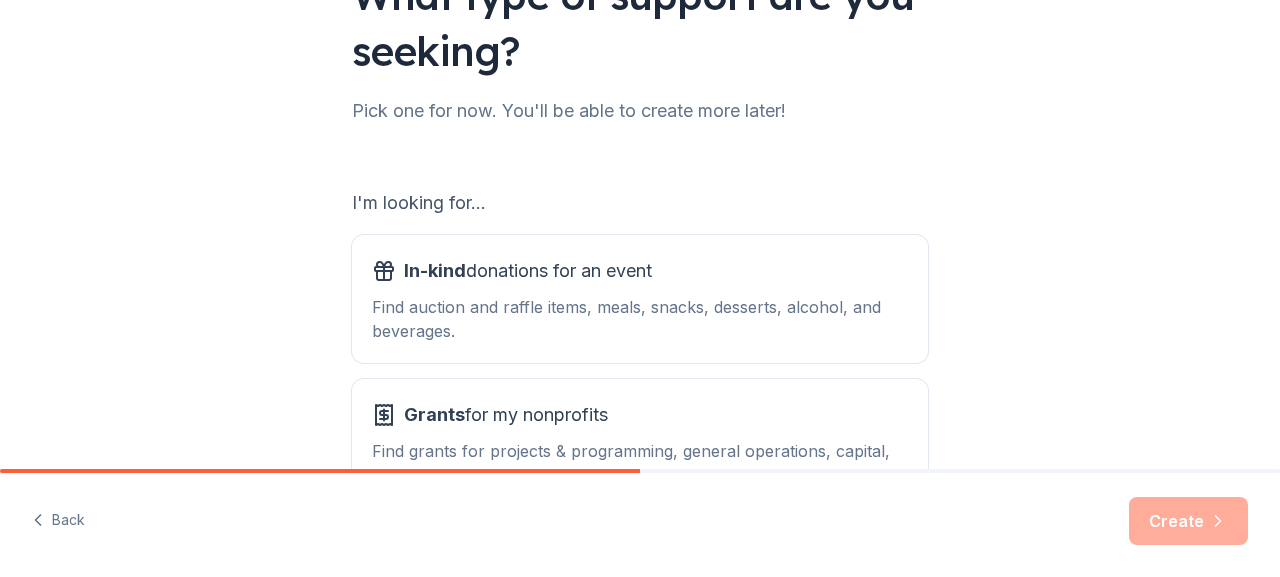 scroll, scrollTop: 209, scrollLeft: 0, axis: vertical 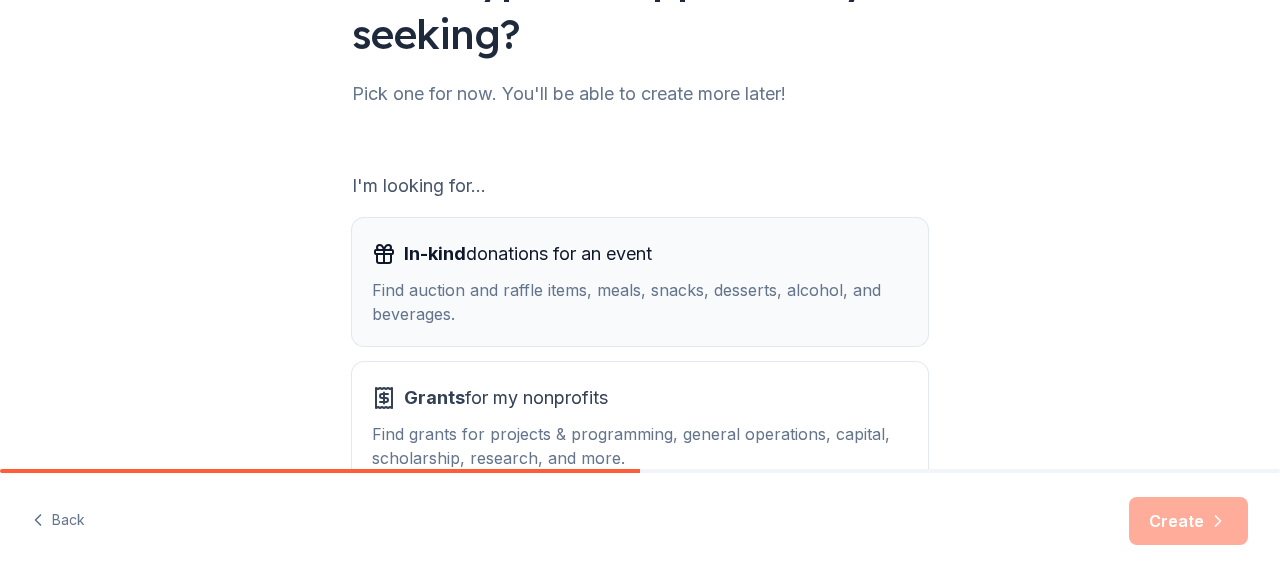 click on "Find auction and raffle items, meals, snacks, desserts, alcohol, and beverages." at bounding box center [640, 302] 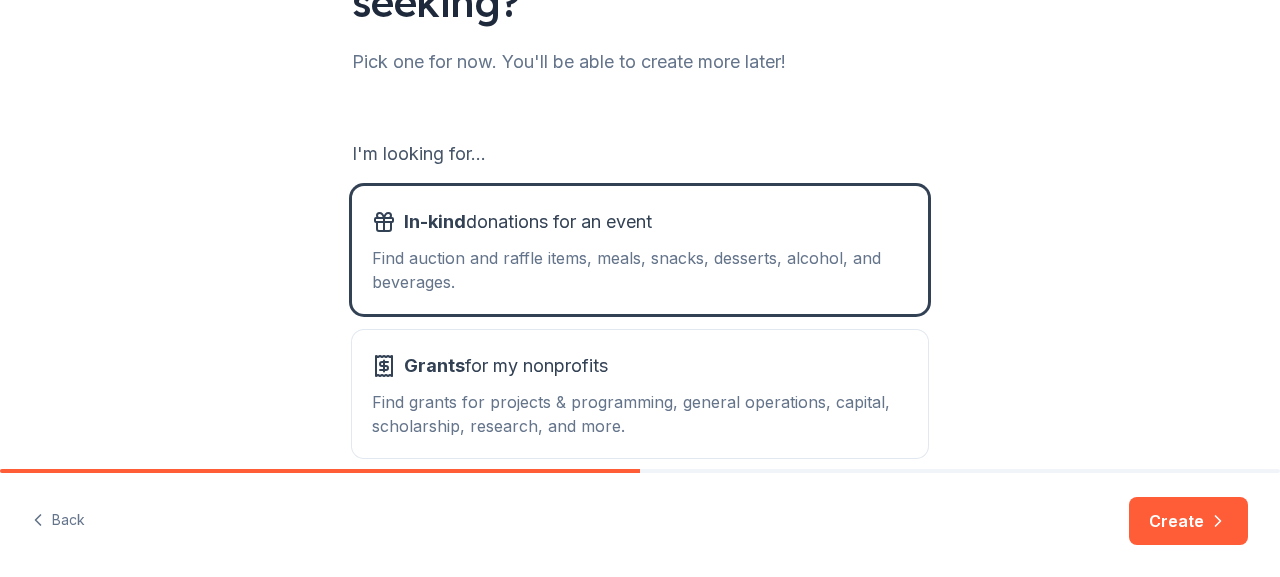 scroll, scrollTop: 291, scrollLeft: 0, axis: vertical 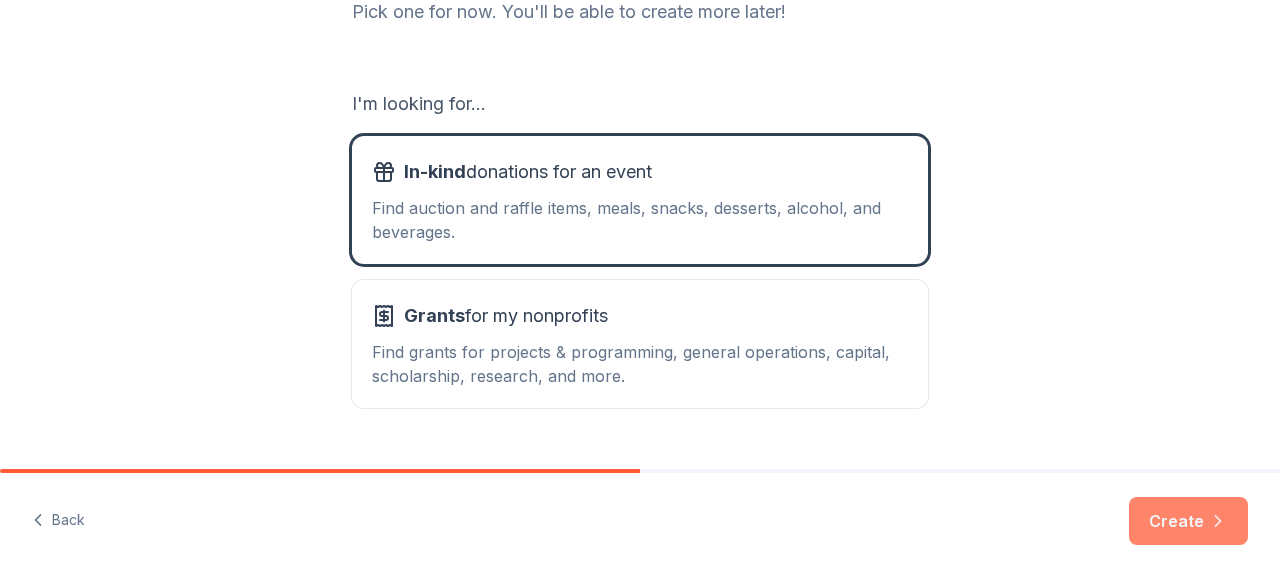 click on "Create" at bounding box center [1188, 521] 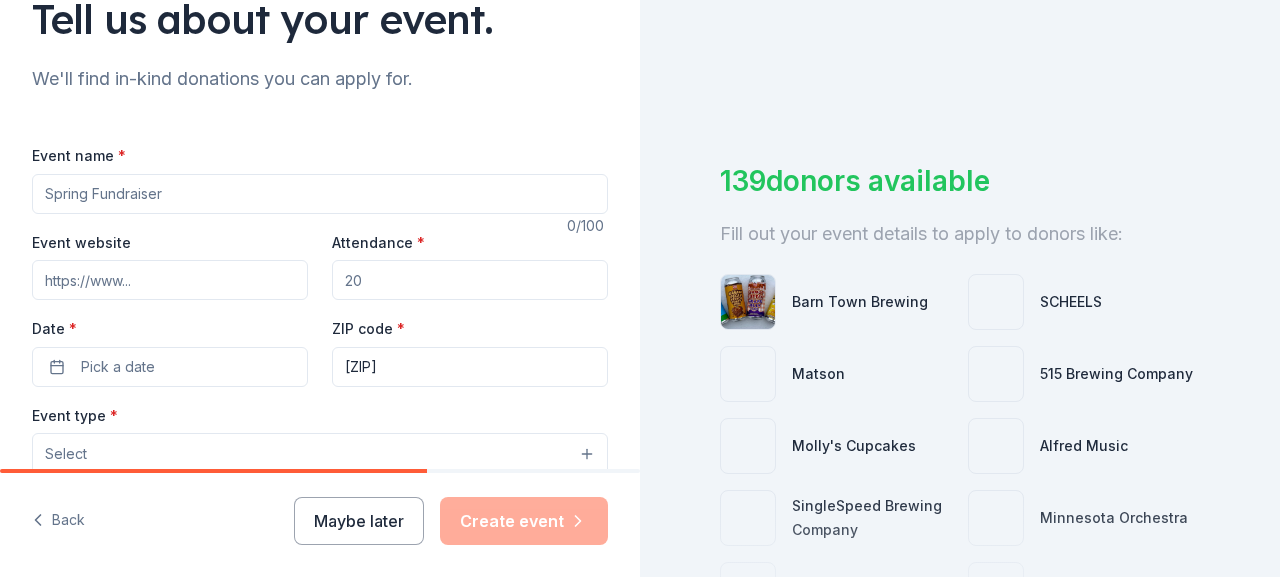 scroll, scrollTop: 169, scrollLeft: 0, axis: vertical 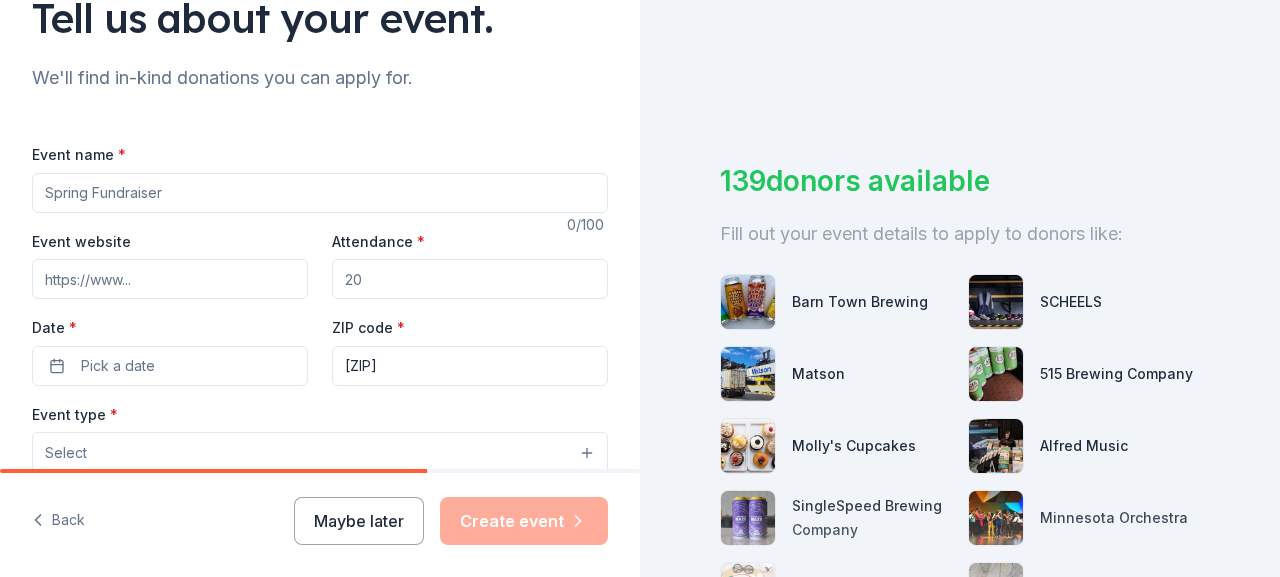 drag, startPoint x: 254, startPoint y: 201, endPoint x: 101, endPoint y: 204, distance: 153.0294 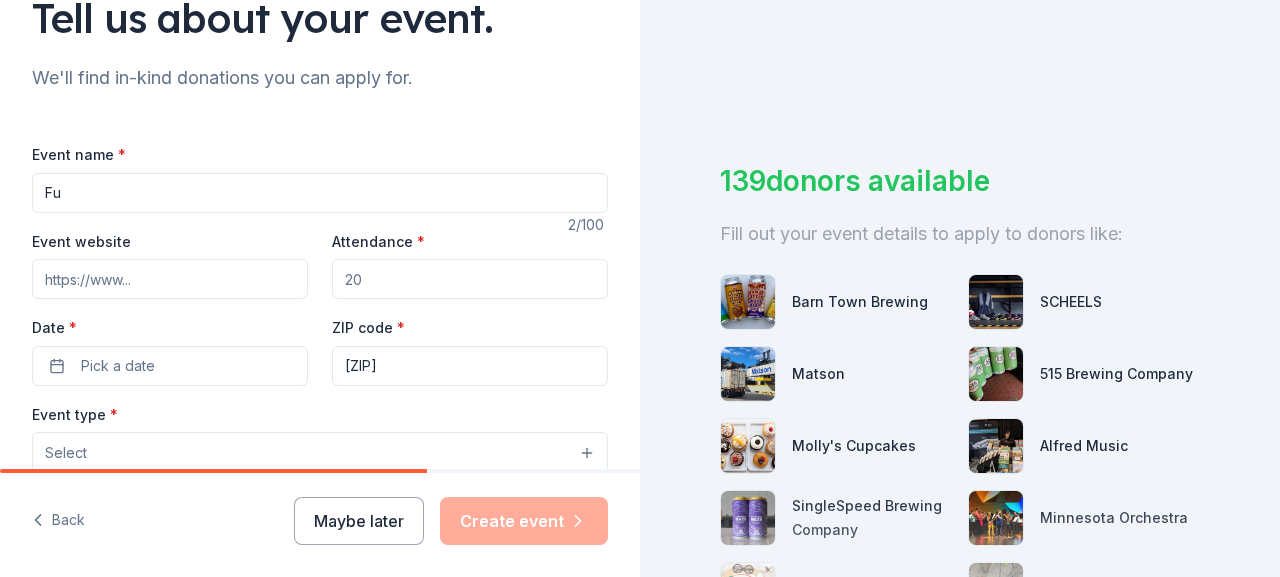 type on "F" 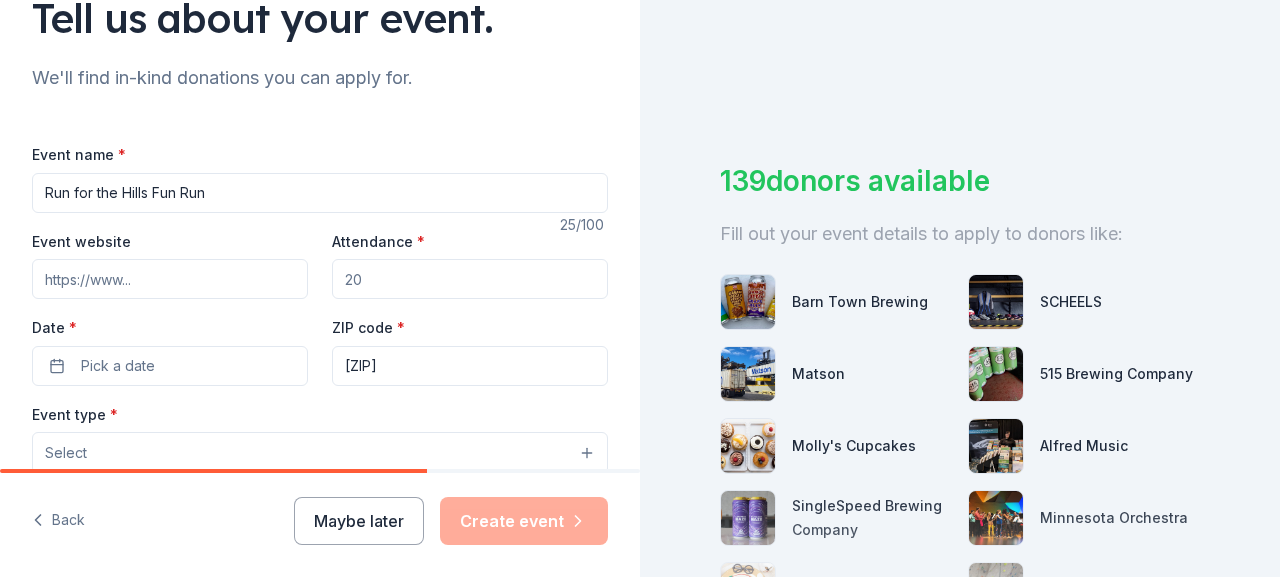 type on "Run for the Hills Fun Run" 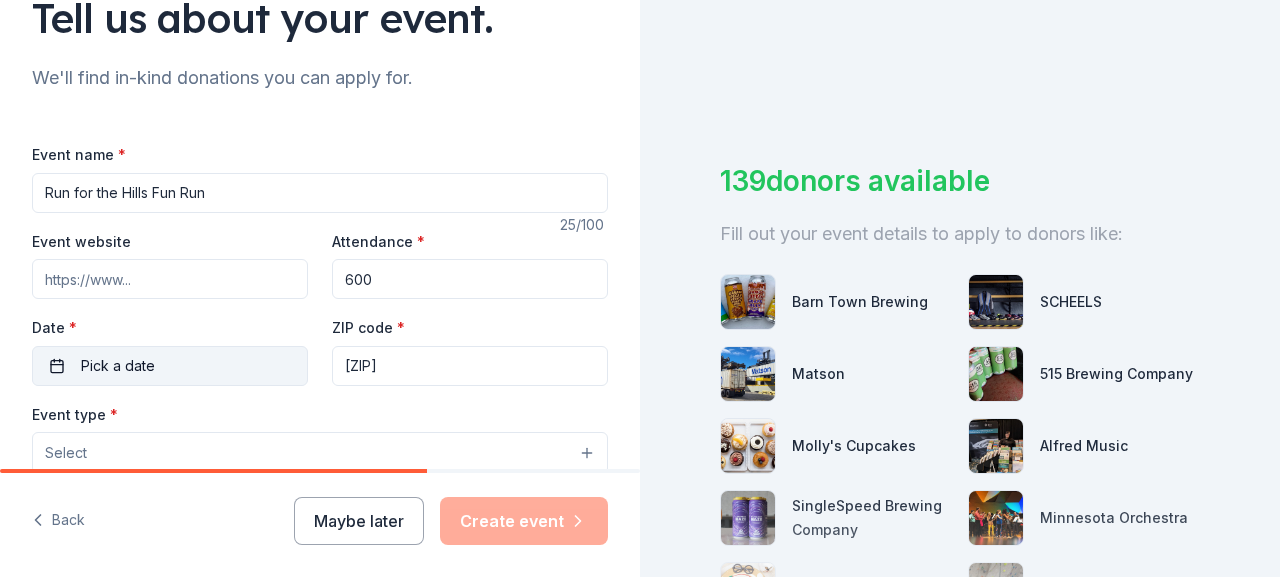 type on "600" 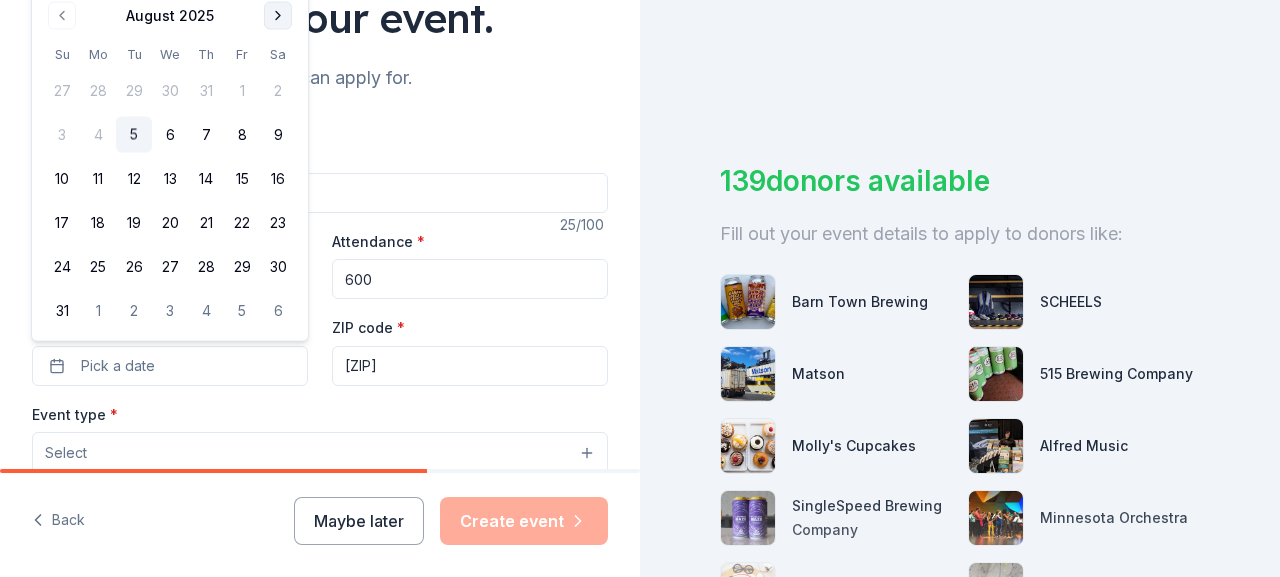 click at bounding box center [278, 16] 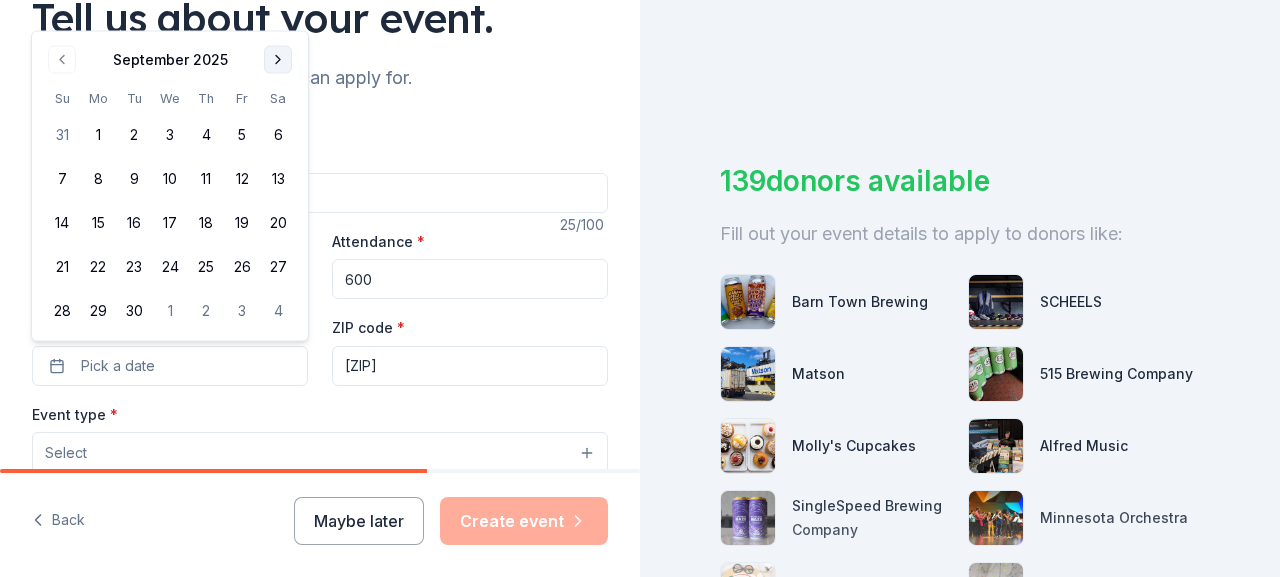 click at bounding box center (278, 60) 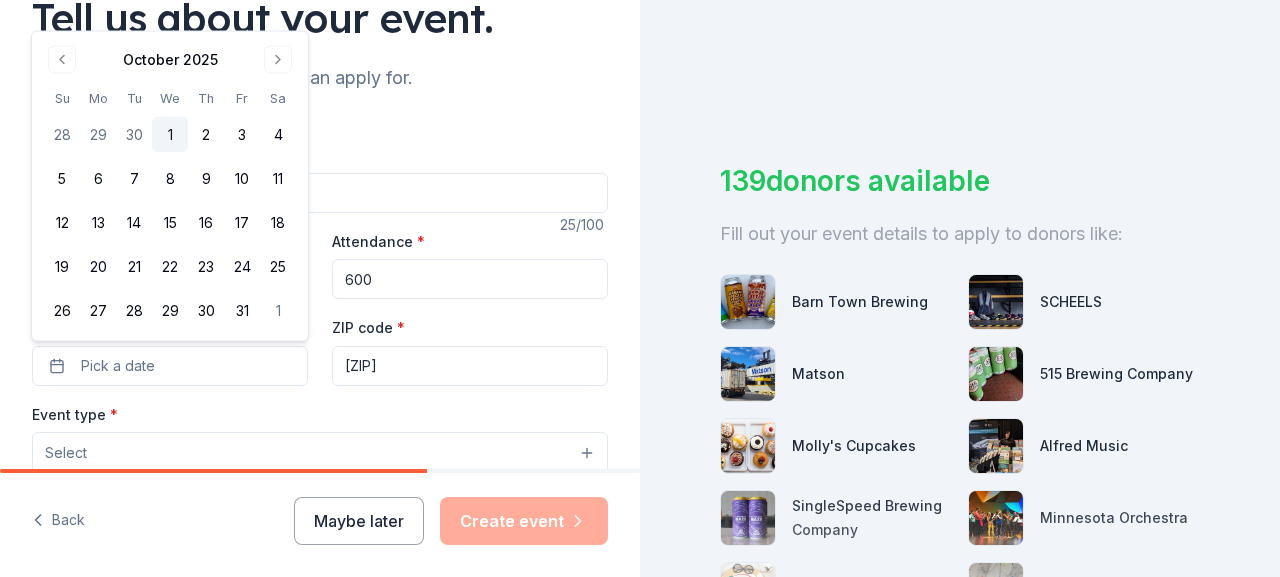 click on "1" at bounding box center [170, 135] 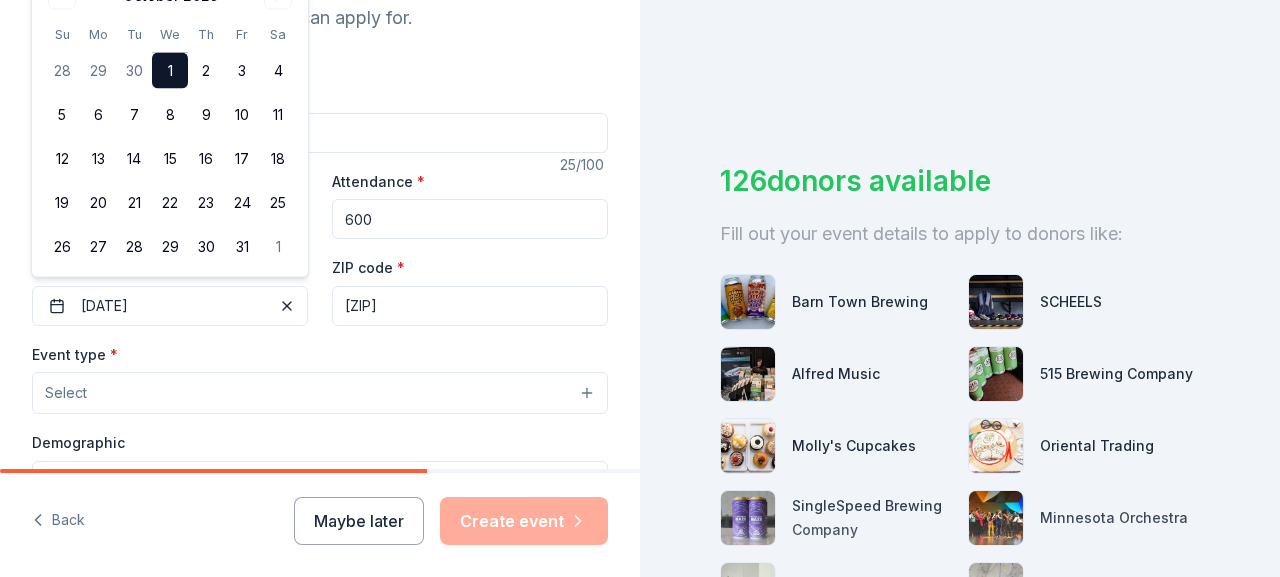 scroll, scrollTop: 240, scrollLeft: 0, axis: vertical 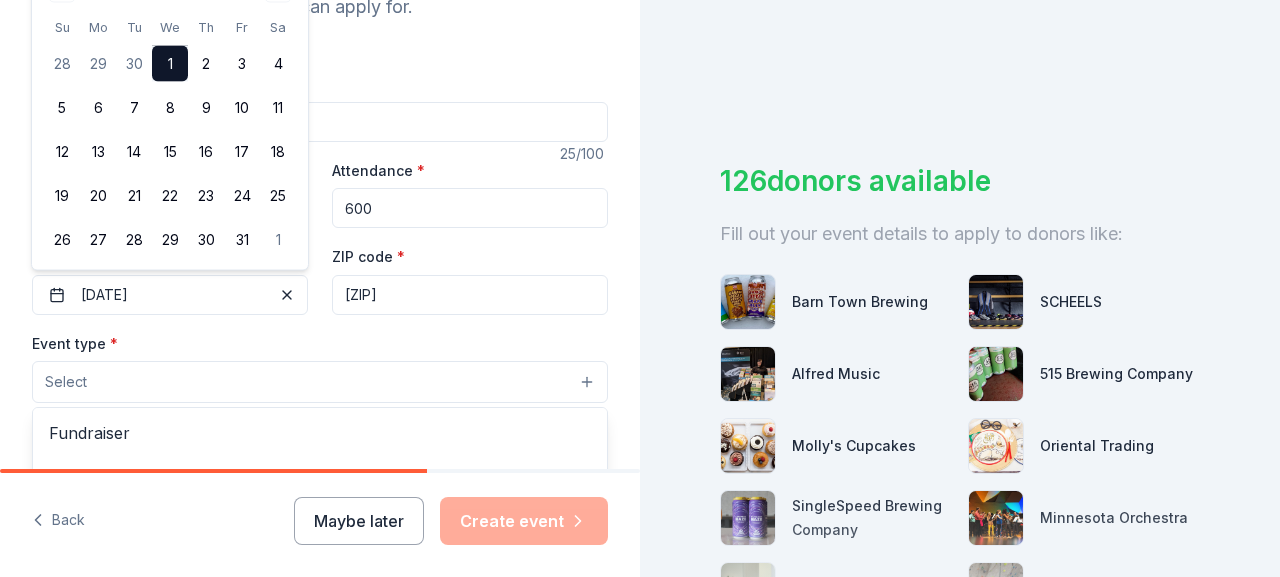 click on "Select" at bounding box center [320, 382] 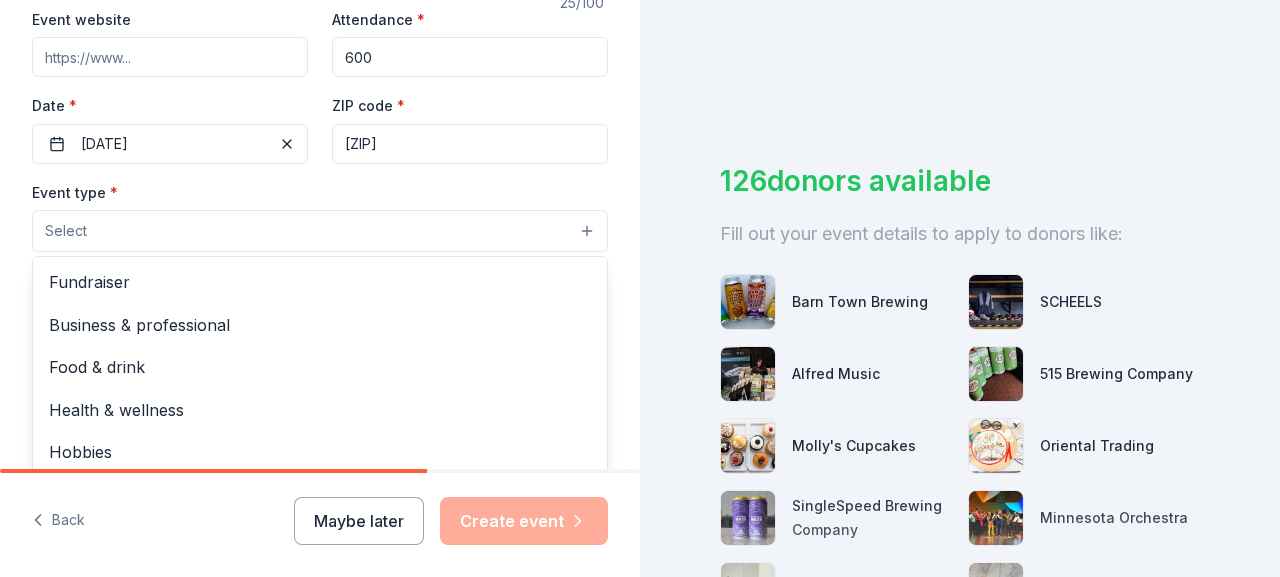 scroll, scrollTop: 392, scrollLeft: 0, axis: vertical 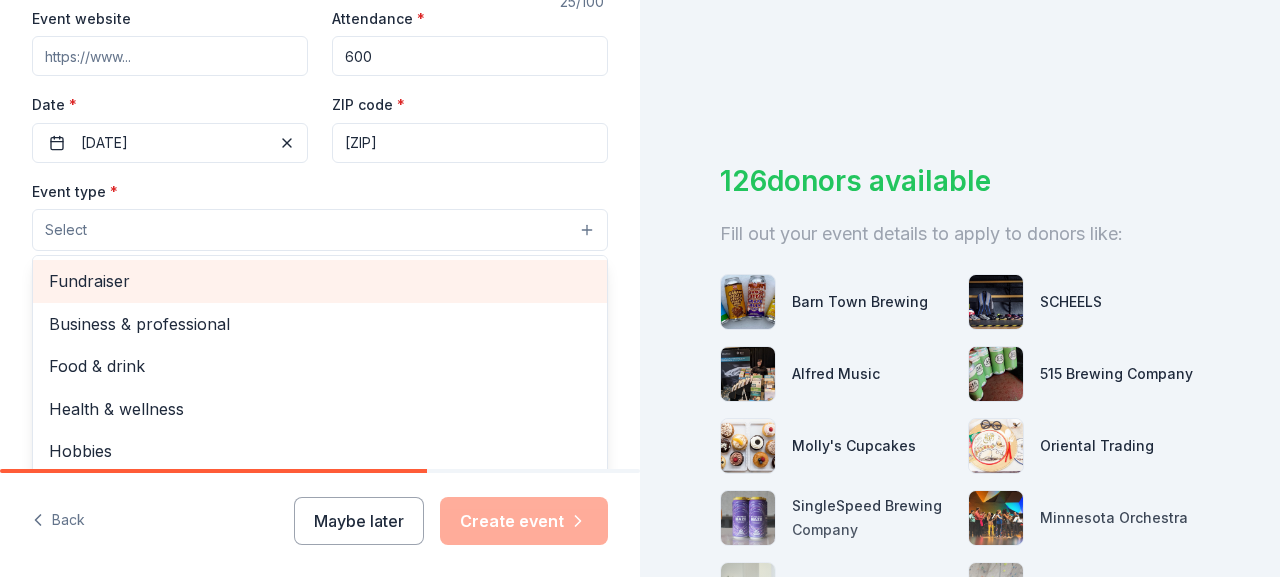 click on "Fundraiser" at bounding box center (320, 281) 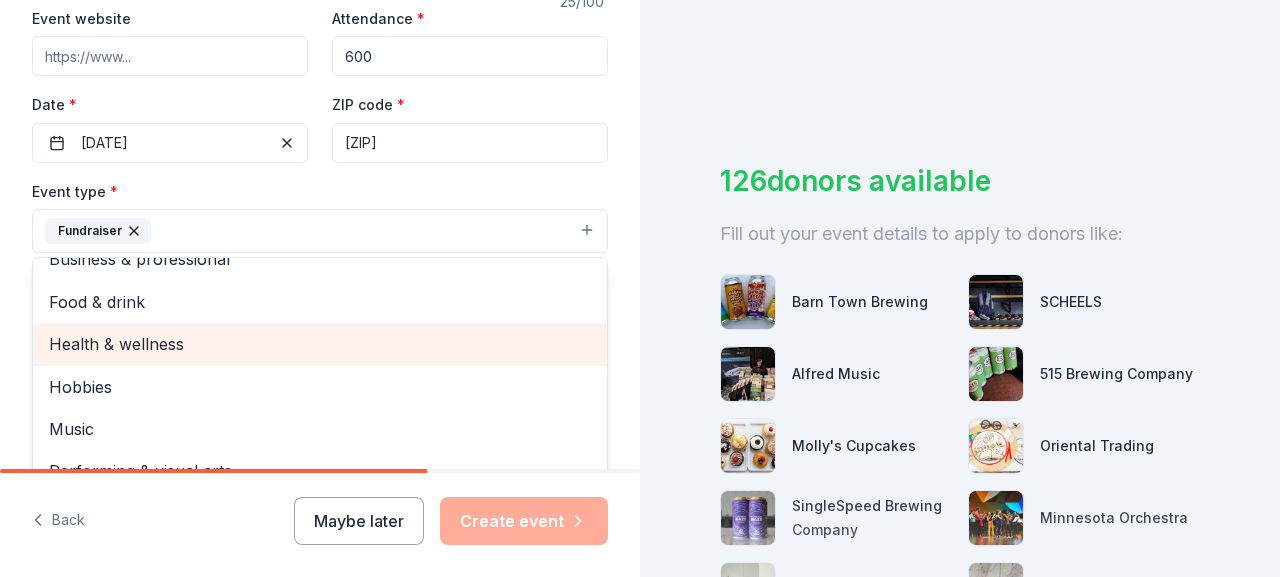 scroll, scrollTop: 23, scrollLeft: 0, axis: vertical 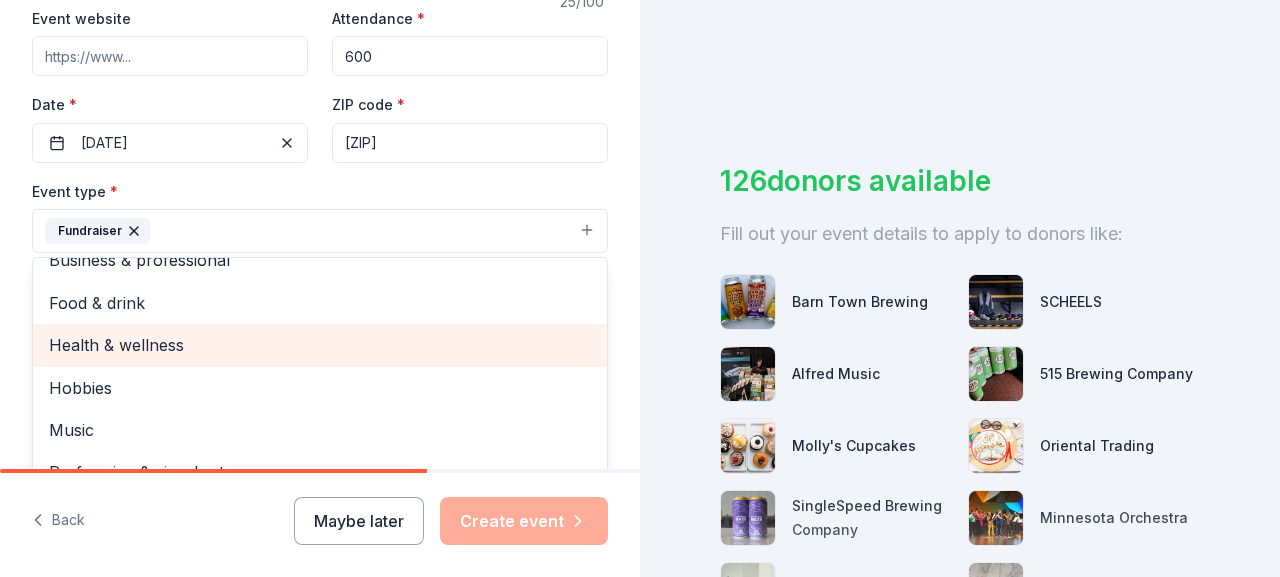click on "Health & wellness" at bounding box center (320, 345) 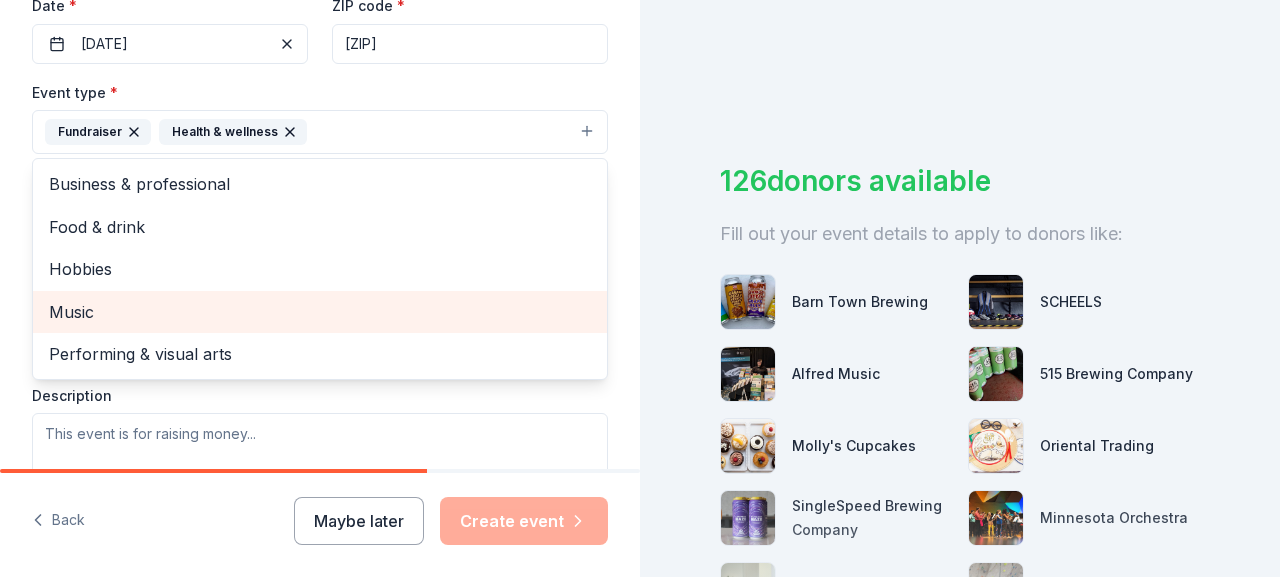 scroll, scrollTop: 487, scrollLeft: 0, axis: vertical 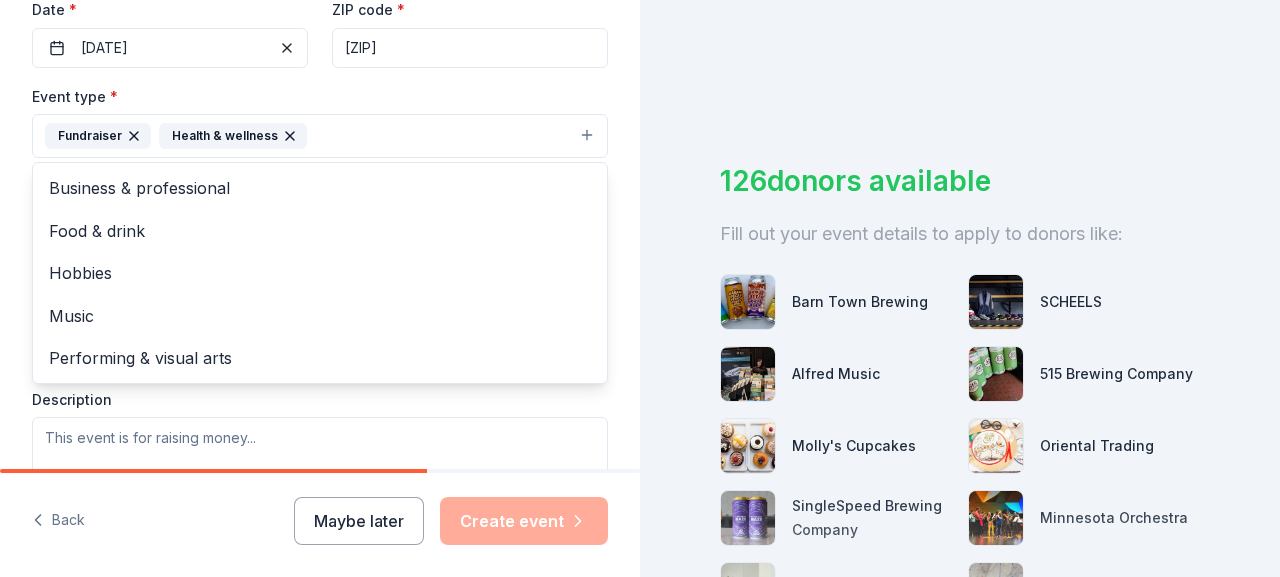 click on "Event type * Fundraiser Health & wellness Business & professional Food & drink Hobbies Music Performing & visual arts Demographic Select We use this information to help brands find events with their target demographic to sponsor their products. Mailing address Apt/unit Description" at bounding box center (320, 295) 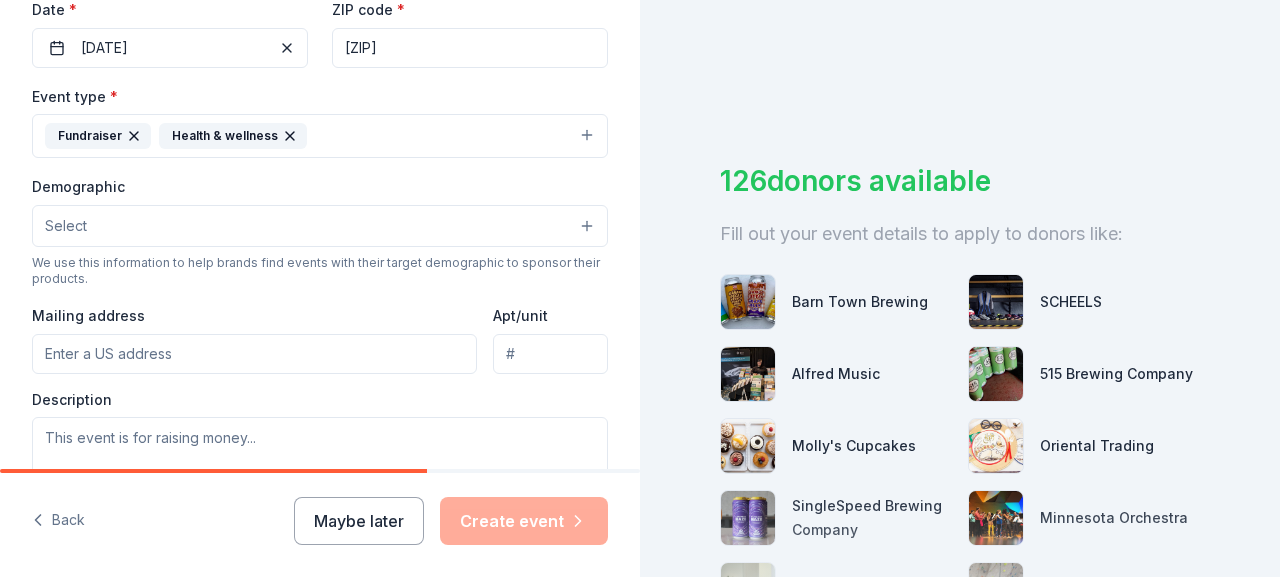 click on "Select" at bounding box center [320, 226] 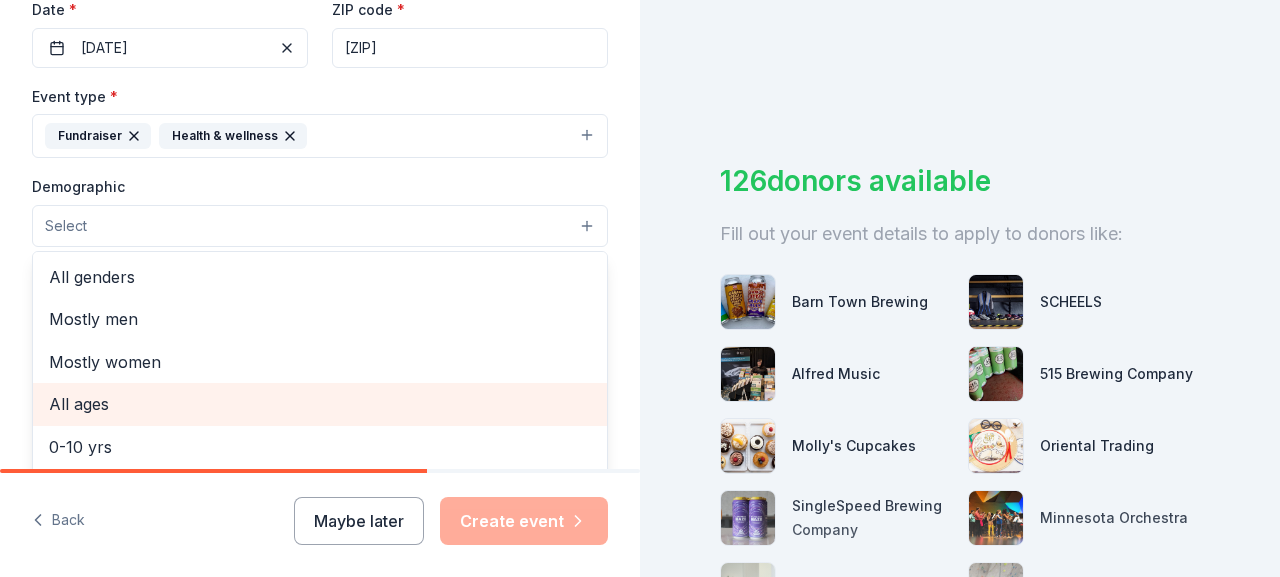 scroll, scrollTop: 1, scrollLeft: 0, axis: vertical 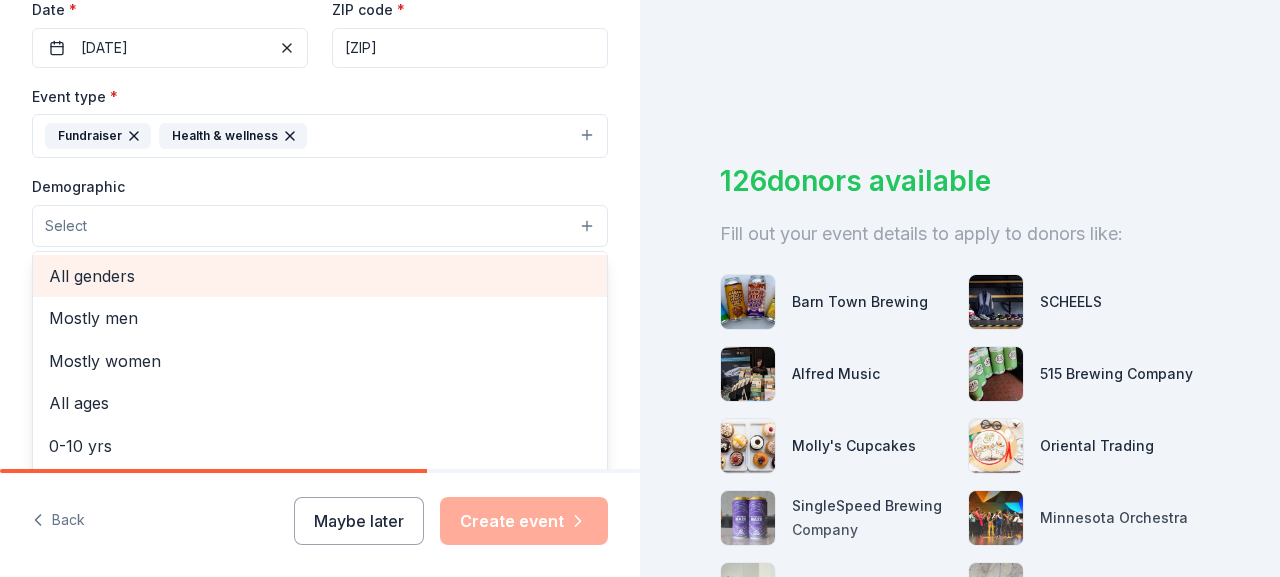click on "All genders" at bounding box center (320, 276) 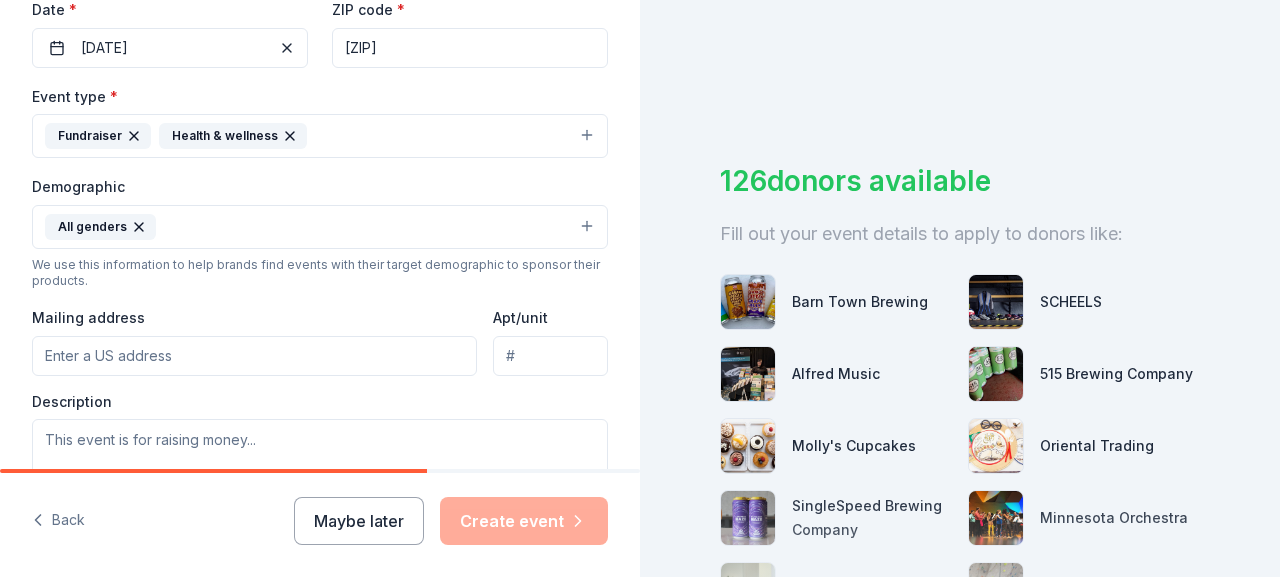 click on "All genders" at bounding box center (320, 227) 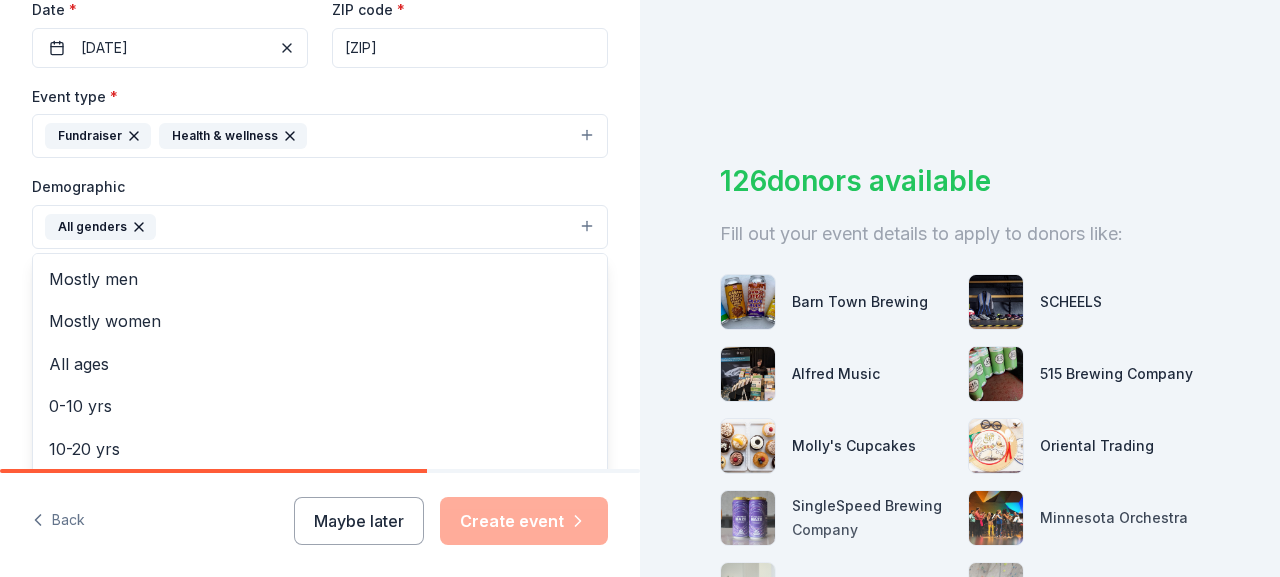 click on "All genders" at bounding box center (320, 227) 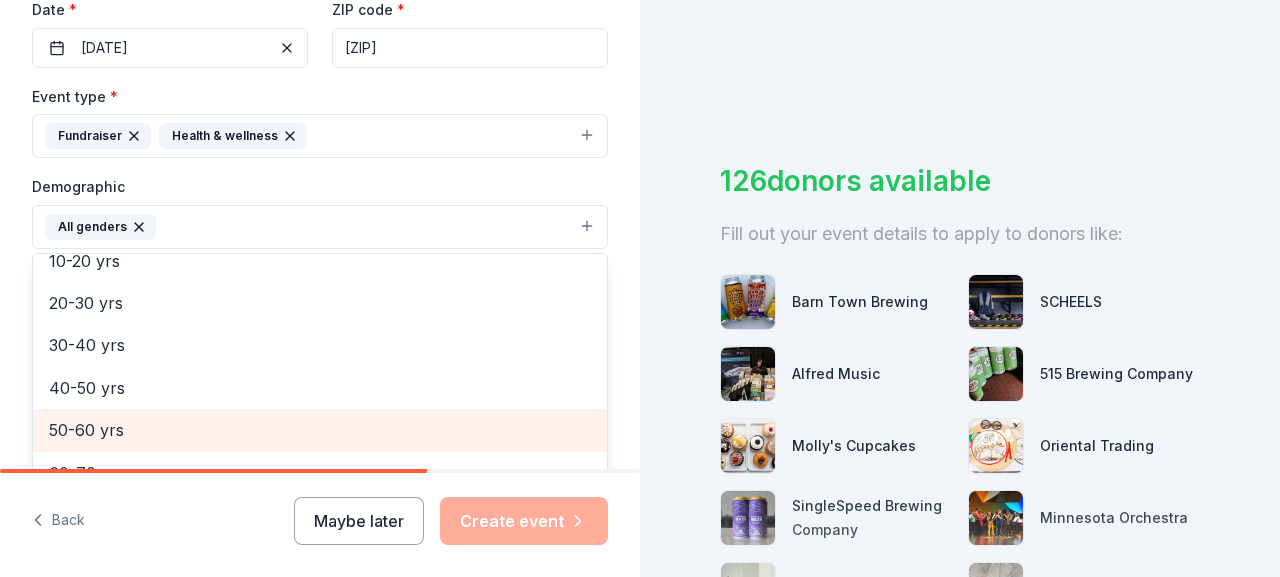 scroll, scrollTop: 279, scrollLeft: 0, axis: vertical 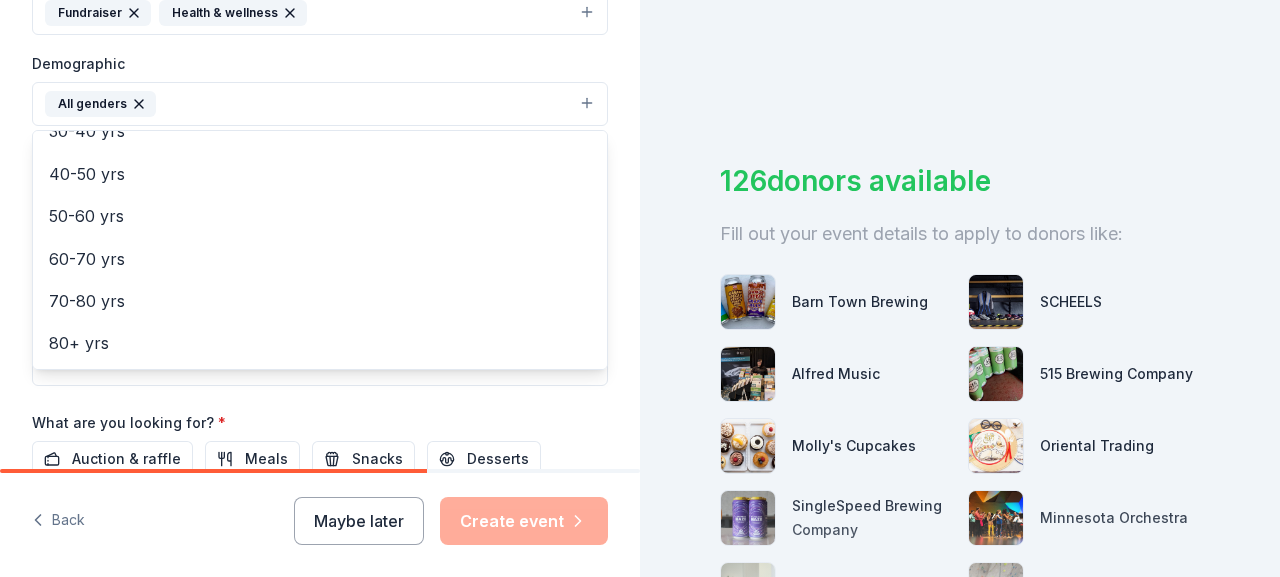 click on "Event name * Run for the Hills Fun Run 25 /100 Event website Attendance * 600 Date * 10/01/2025 ZIP code * [ZIP] Event type * Fundraiser Health & wellness Demographic All genders Mostly men Mostly women All ages 0-10 yrs 10-20 yrs 20-30 yrs 30-40 yrs 40-50 yrs 50-60 yrs 60-70 yrs 70-80 yrs 80+ yrs We use this information to help brands find events with their target demographic to sponsor their products. Mailing address Apt/unit Description What are you looking for? * Auction & raffle Meals Snacks Desserts Alcohol Beverages Send me reminders Email me reminders of donor application deadlines Recurring event" at bounding box center [320, 165] 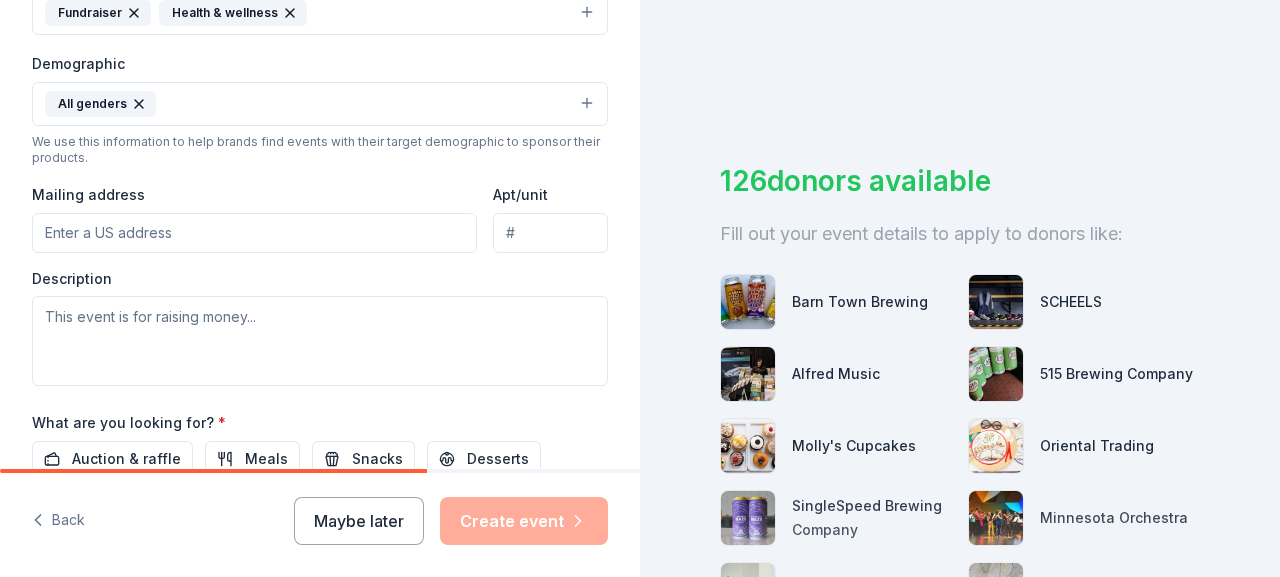 click on "All genders" at bounding box center (320, 104) 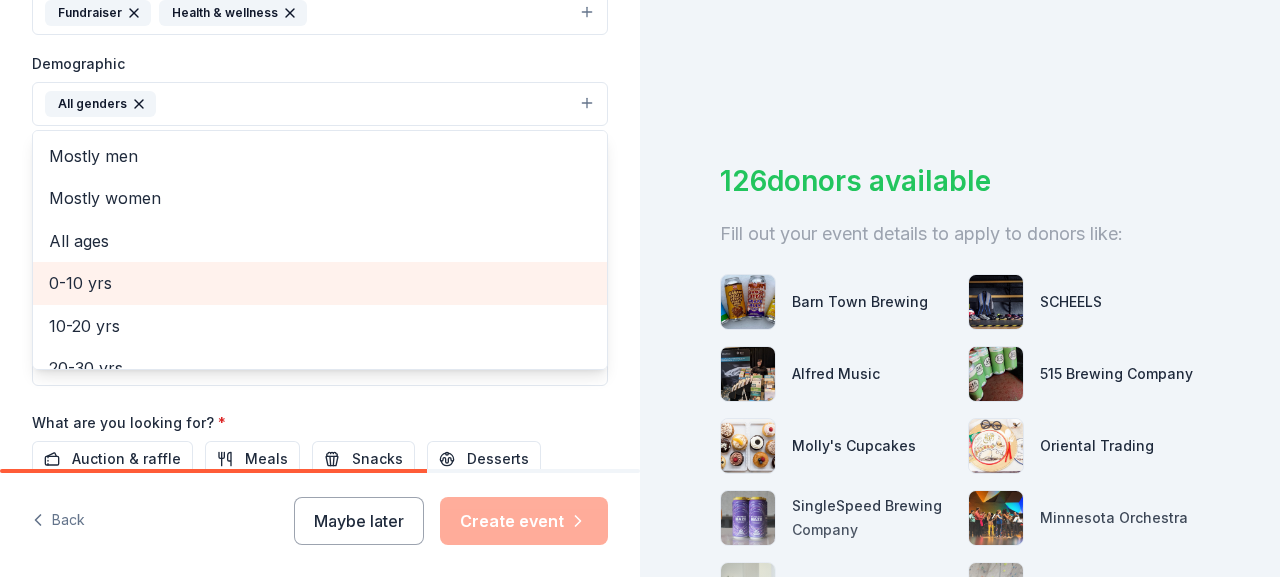click on "0-10 yrs" at bounding box center [320, 283] 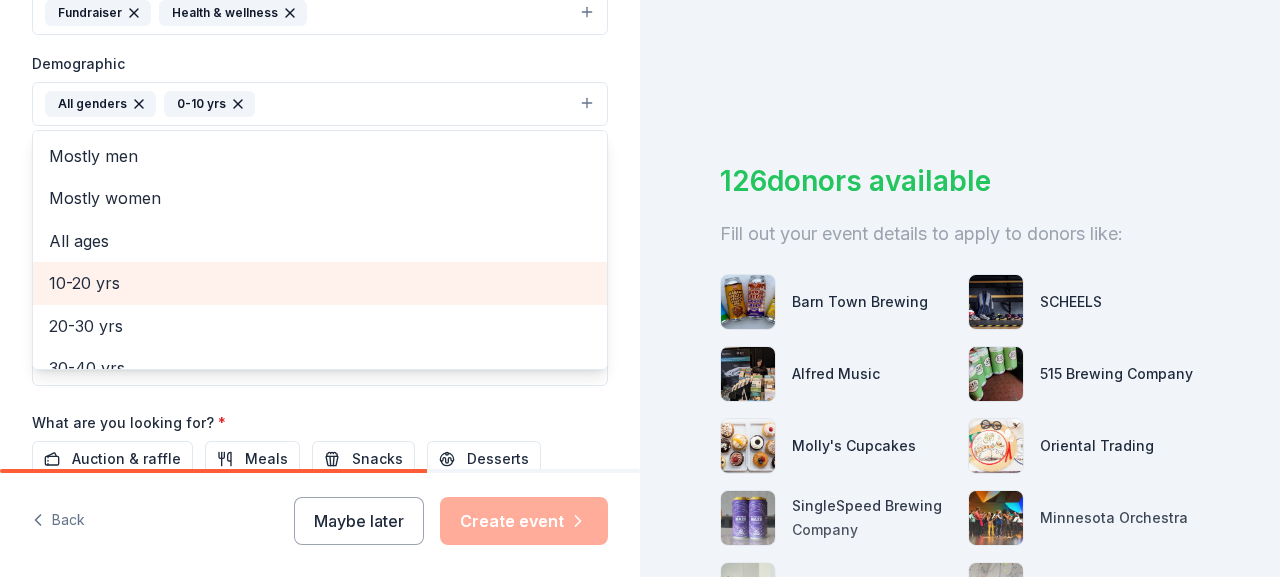 click on "10-20 yrs" at bounding box center (320, 283) 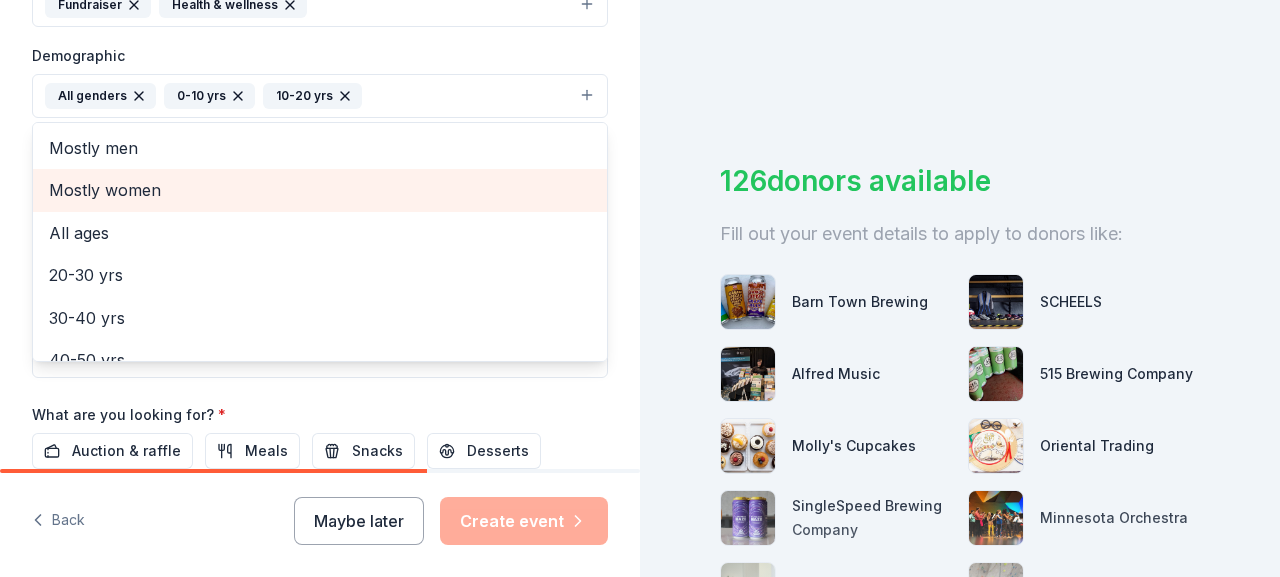 scroll, scrollTop: 632, scrollLeft: 0, axis: vertical 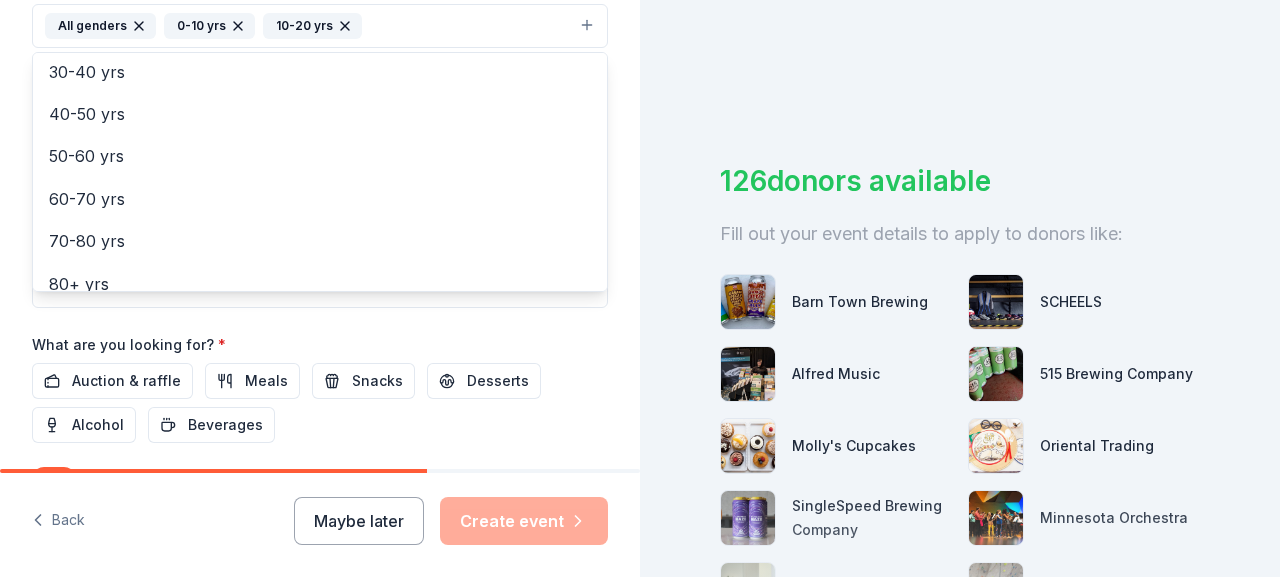 click on "Event name * Run for the Hills Fun Run 25 /100 Event website Attendance * 600 Date * 10/01/2025 ZIP code * [ZIP] Event type * Fundraiser Health & wellness Demographic All genders 0-10 yrs 10-20 yrs Mostly men Mostly women All ages 20-30 yrs 30-40 yrs 40-50 yrs 50-60 yrs 60-70 yrs 70-80 yrs 80+ yrs We use this information to help brands find events with their target demographic to sponsor their products. Mailing address Apt/unit Description What are you looking for? * Auction & raffle Meals Snacks Desserts Alcohol Beverages Send me reminders Email me reminders of donor application deadlines Recurring event" at bounding box center (320, 87) 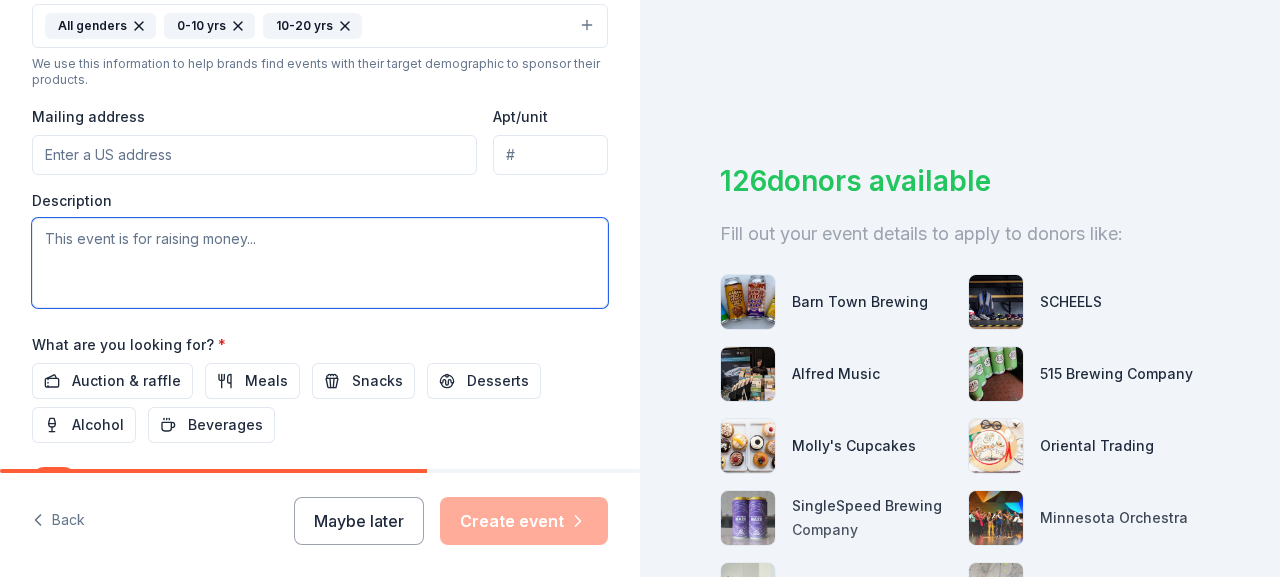 click at bounding box center [320, 263] 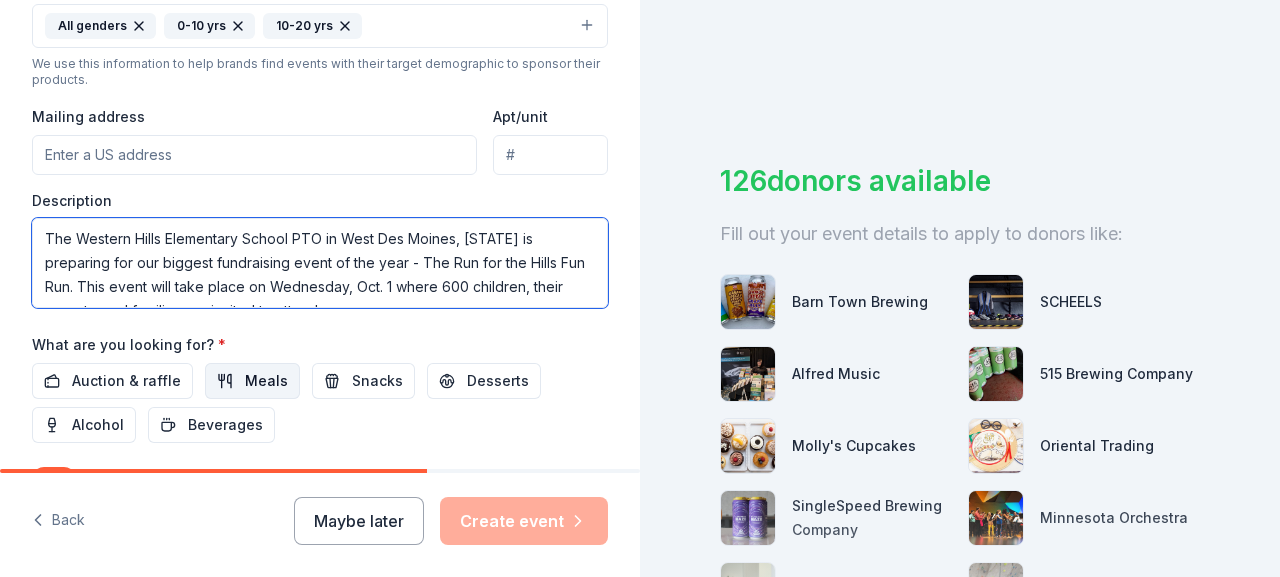 scroll, scrollTop: 349, scrollLeft: 0, axis: vertical 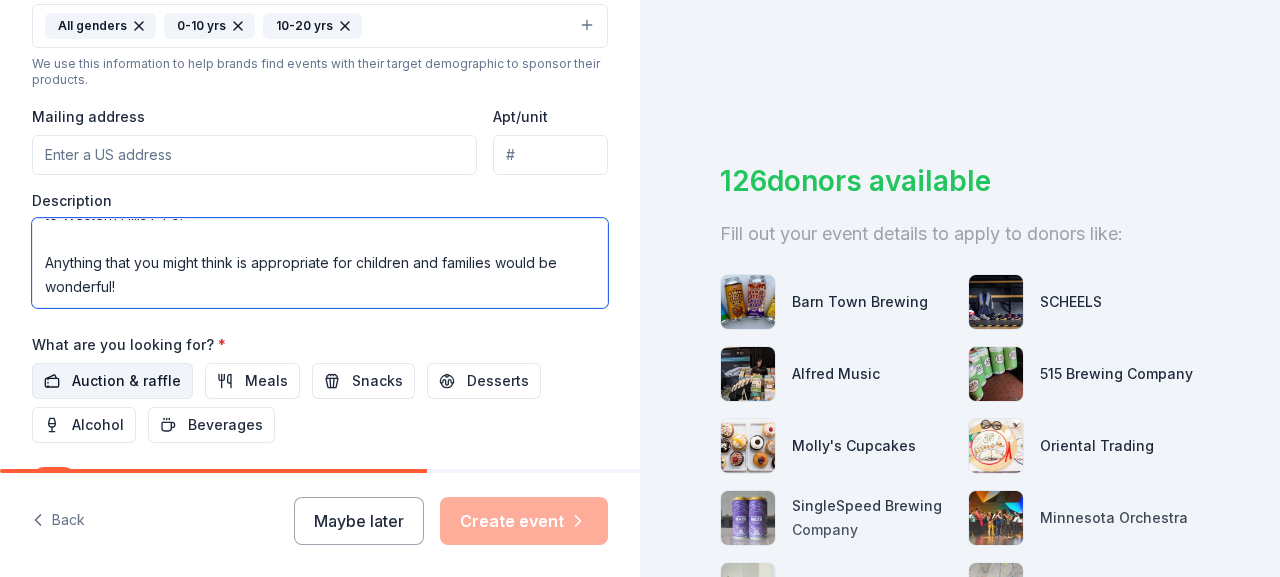 type on "The Western Hills Elementary School PTO in West Des Moines, [STATE] is preparing for our biggest fundraising event of the year - The Run for the Hills Fun Run. This event will take place on Wednesday, Oct. 1 where 600 children, their parents, and families are invited to attend.
We are proud to say that our event last year raised more than $22,000 to support our school with the purchases of classroom materials, library books, and additional educational programs. The Fun Run is our largest fundraising activity each year and vital to the continuance of these important programs.
We are looking to acquire a variety of items to be used in our prize drawings for students. We would appreciate your donation of merchandise, gift certificates, tickets, or experiences. Tax-deductible monetary donations may be made payable to Western Hills PTO.
Anything that you might think is appropriate for children and families would be wonderful!" 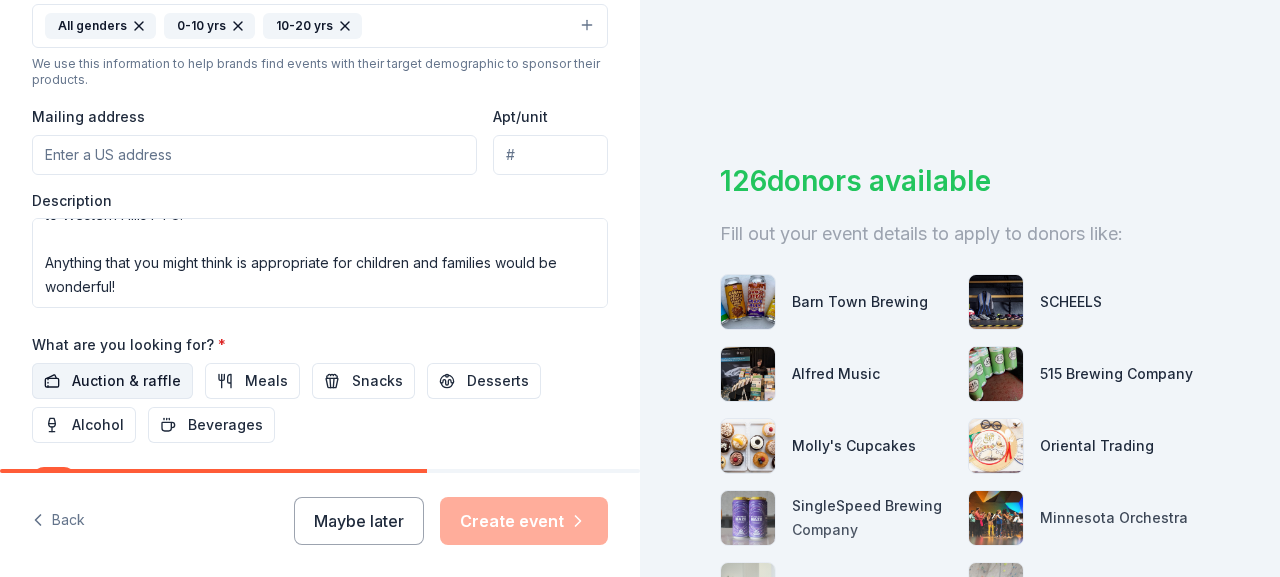click on "Auction & raffle" at bounding box center (126, 381) 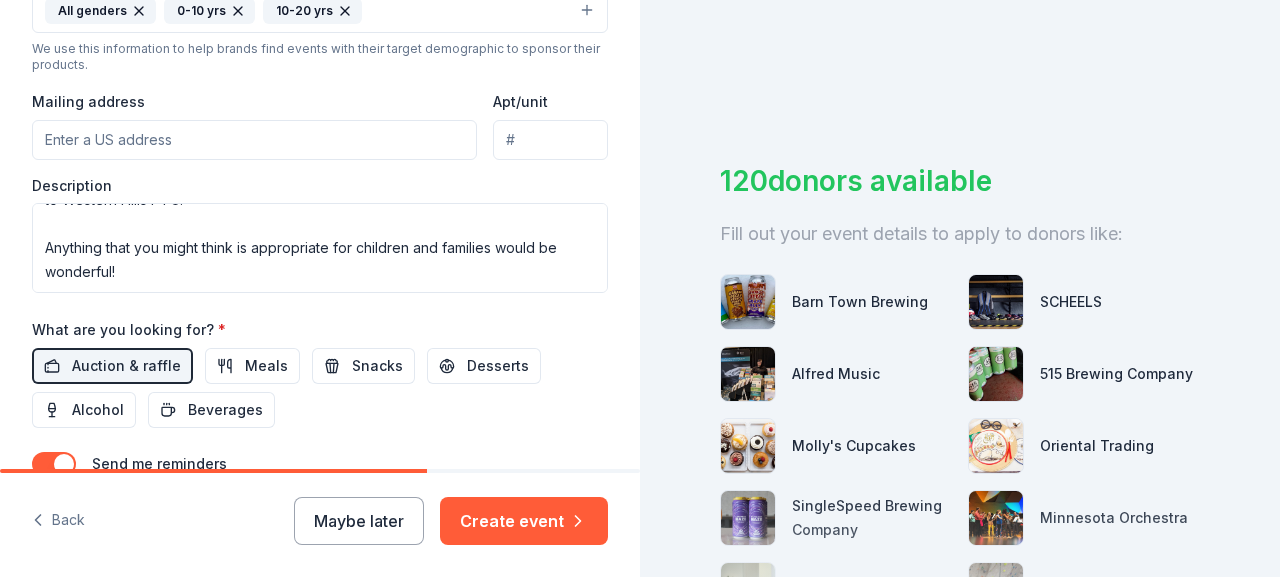 scroll, scrollTop: 660, scrollLeft: 0, axis: vertical 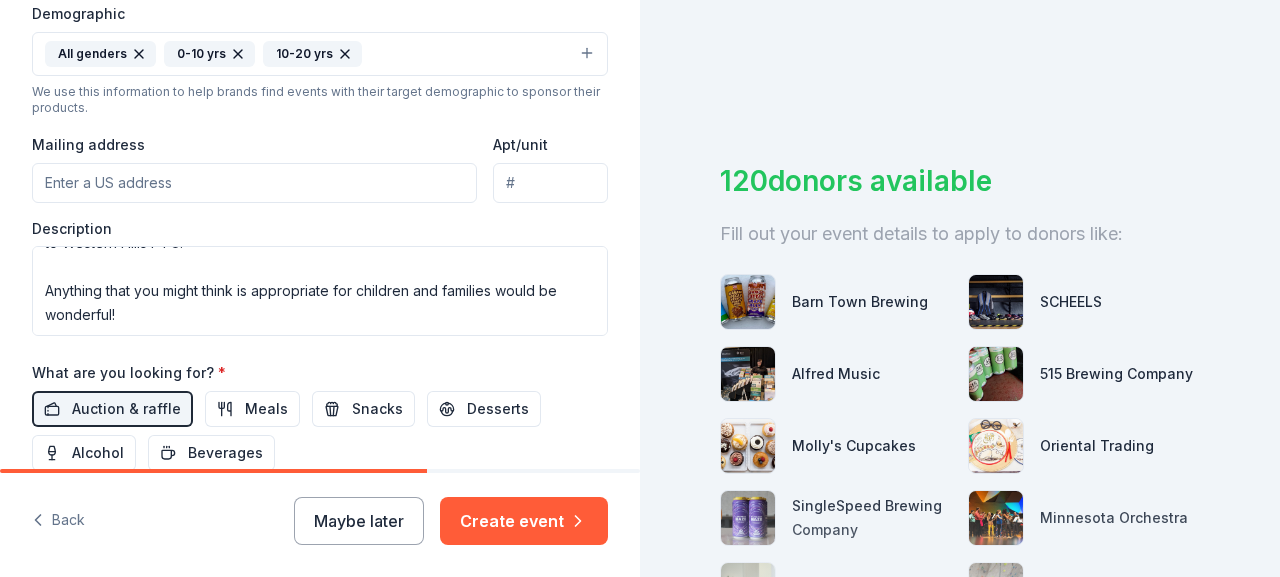 paste on "Western Hills Elementary 600 39th St. West Des Moines, [STATE] [ZIP]" 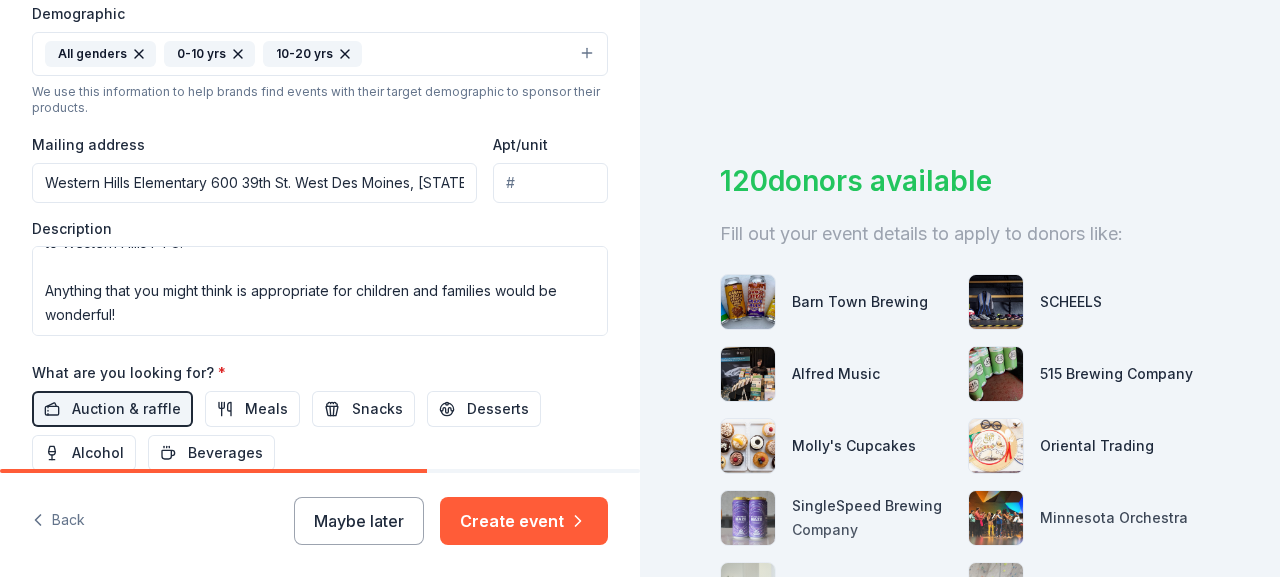 scroll, scrollTop: 0, scrollLeft: 19, axis: horizontal 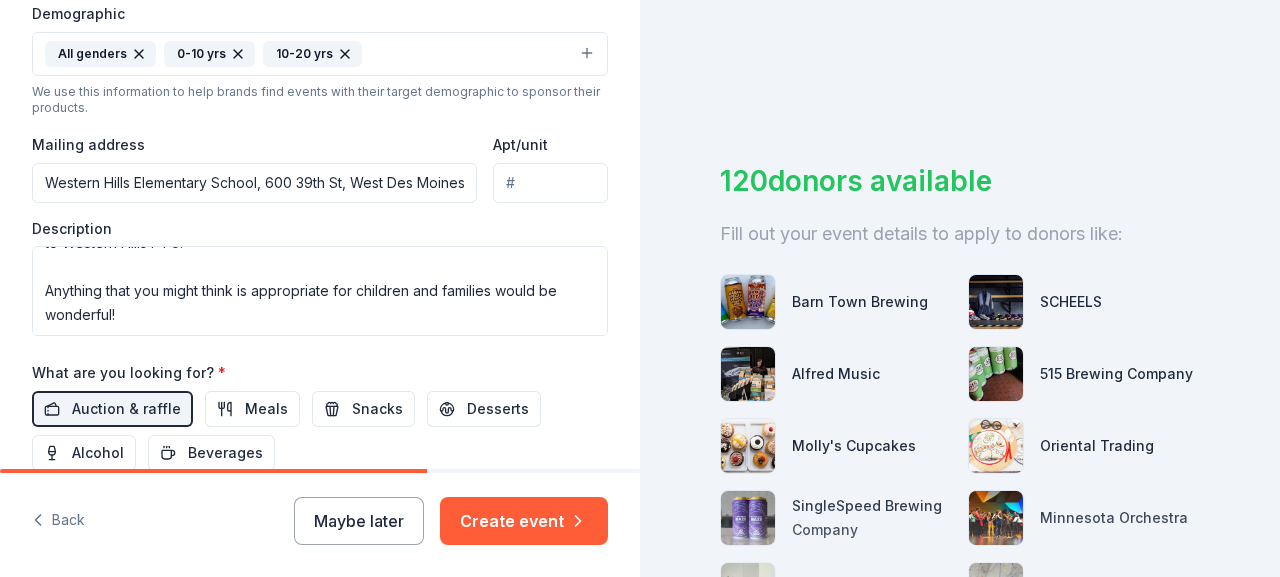 type on "600 39th Street, West Des Moines, [STATE], [ZIP]" 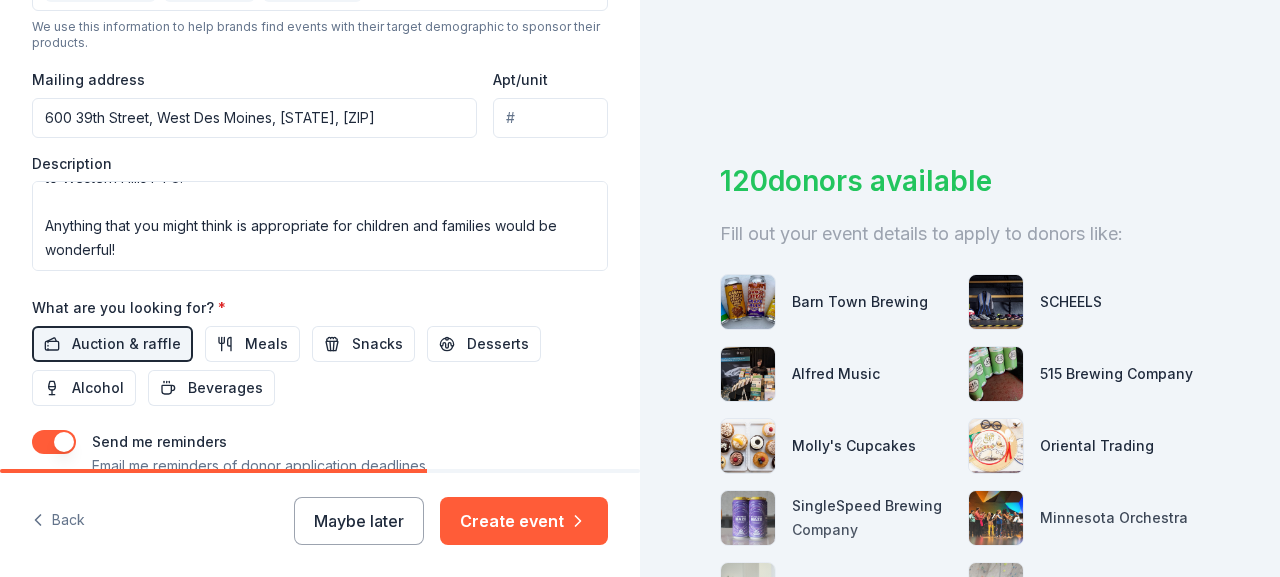 scroll, scrollTop: 866, scrollLeft: 0, axis: vertical 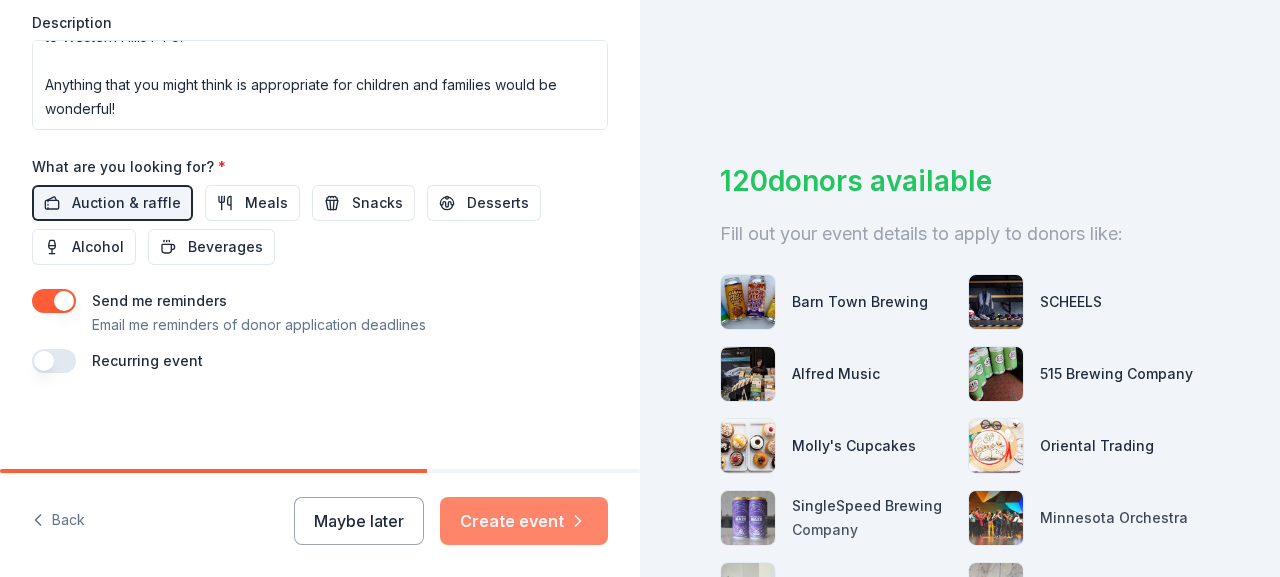 click on "Create event" at bounding box center [524, 521] 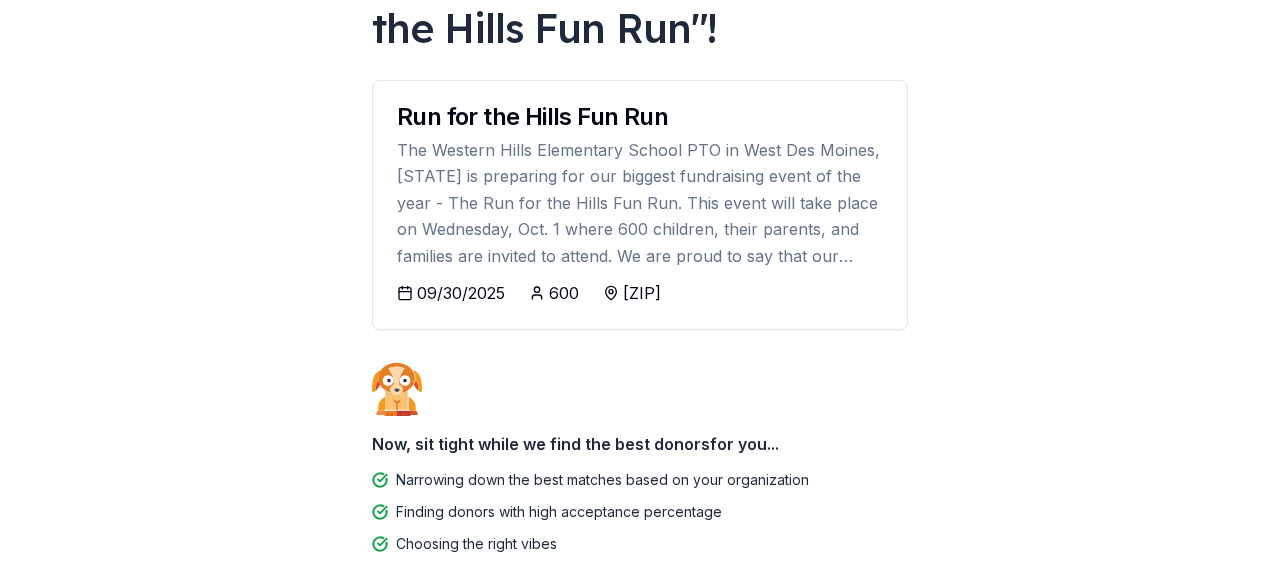 scroll, scrollTop: 0, scrollLeft: 0, axis: both 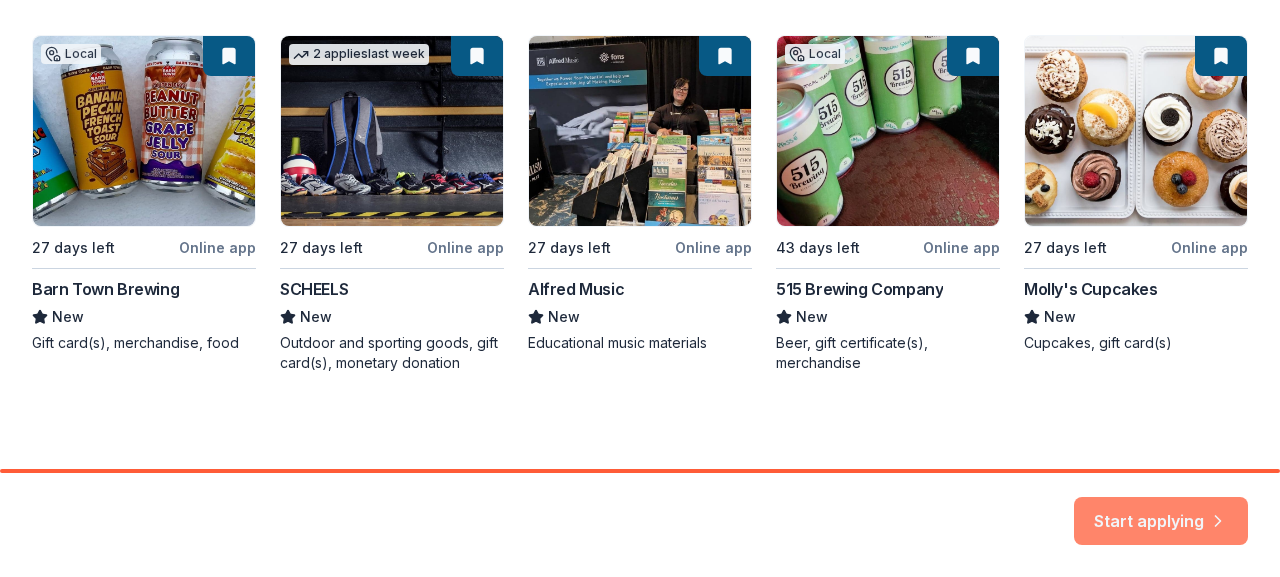 click on "Start applying" at bounding box center (1161, 509) 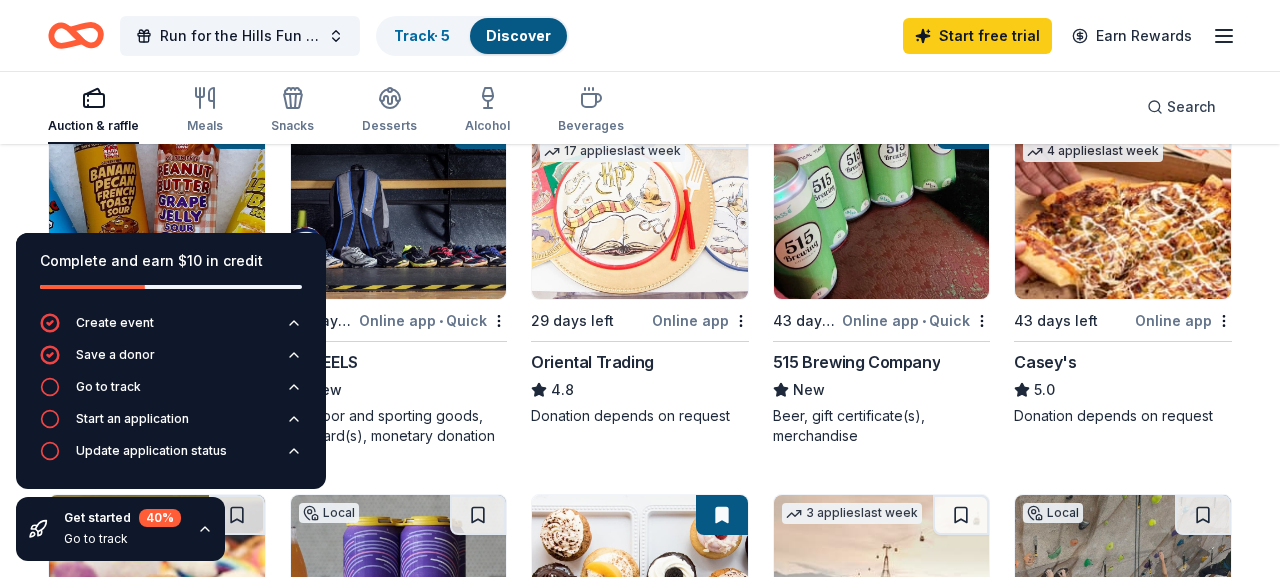 scroll, scrollTop: 264, scrollLeft: 0, axis: vertical 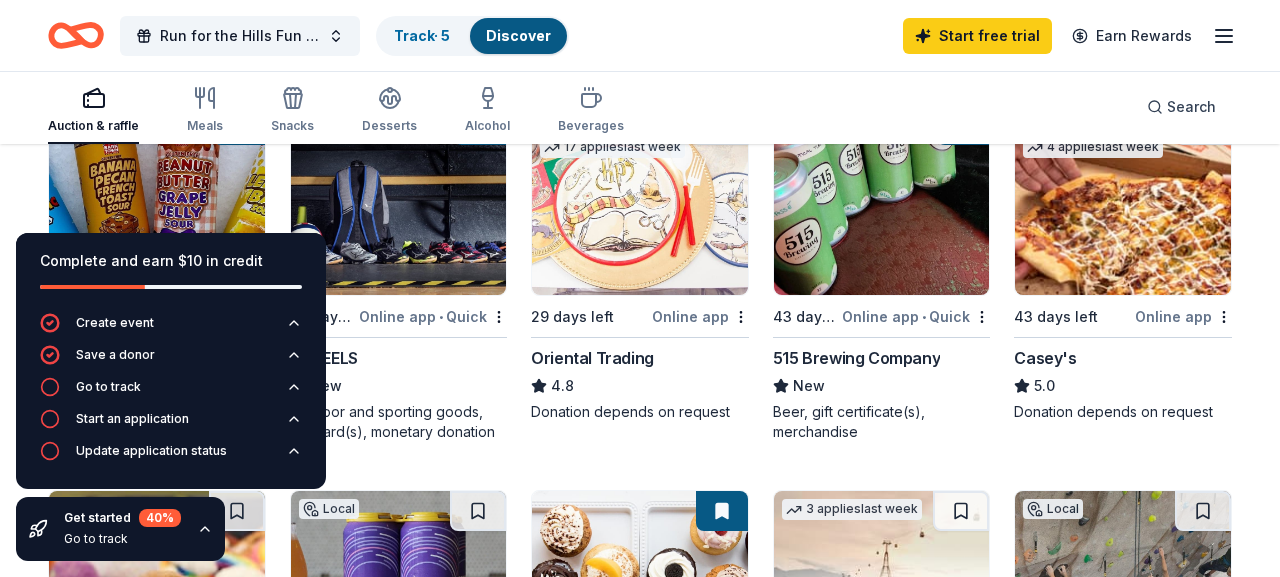click on "Top rated [NUMBER] applies last week [DAYS] days left Online app Oriental Trading 4.8 Donation depends on request" at bounding box center (640, 263) 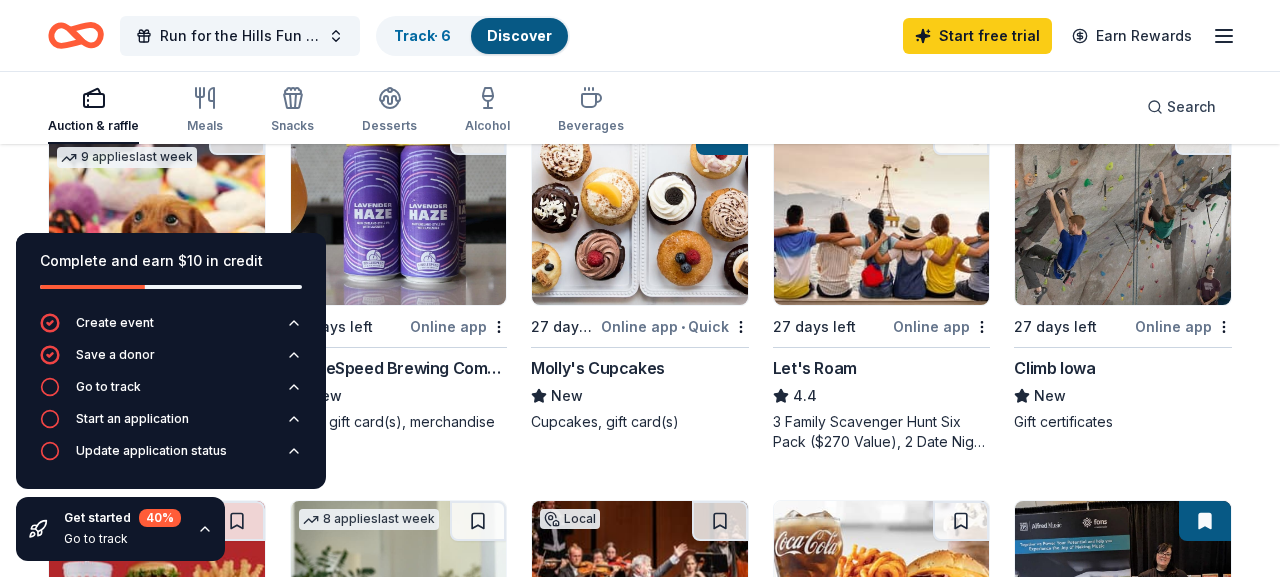 scroll, scrollTop: 649, scrollLeft: 0, axis: vertical 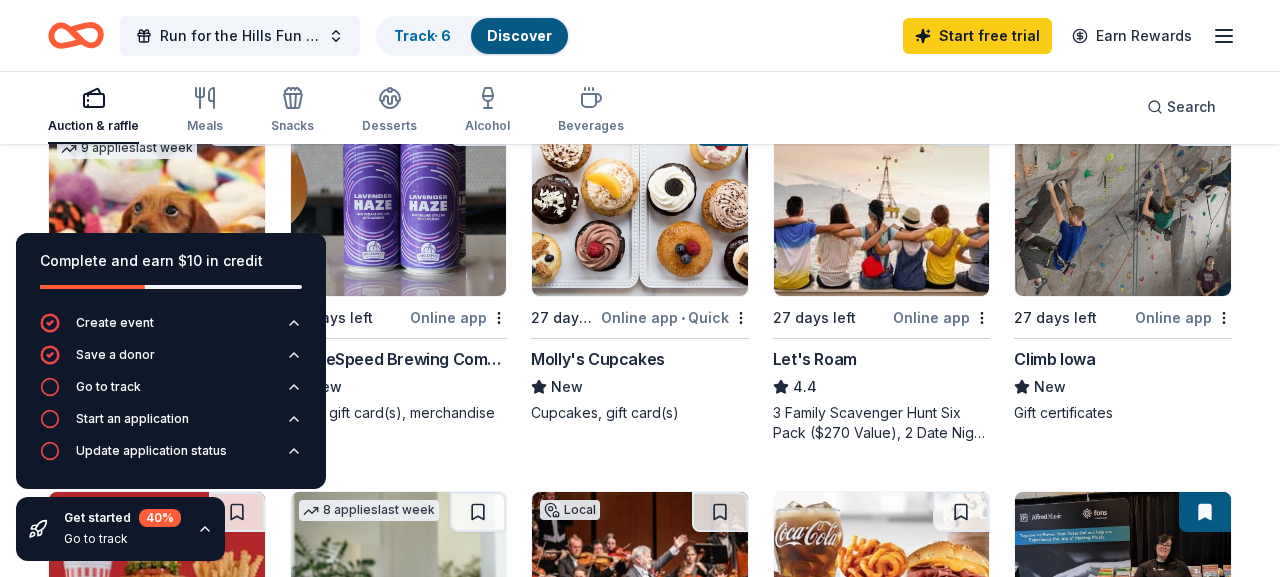 click at bounding box center [1123, 201] 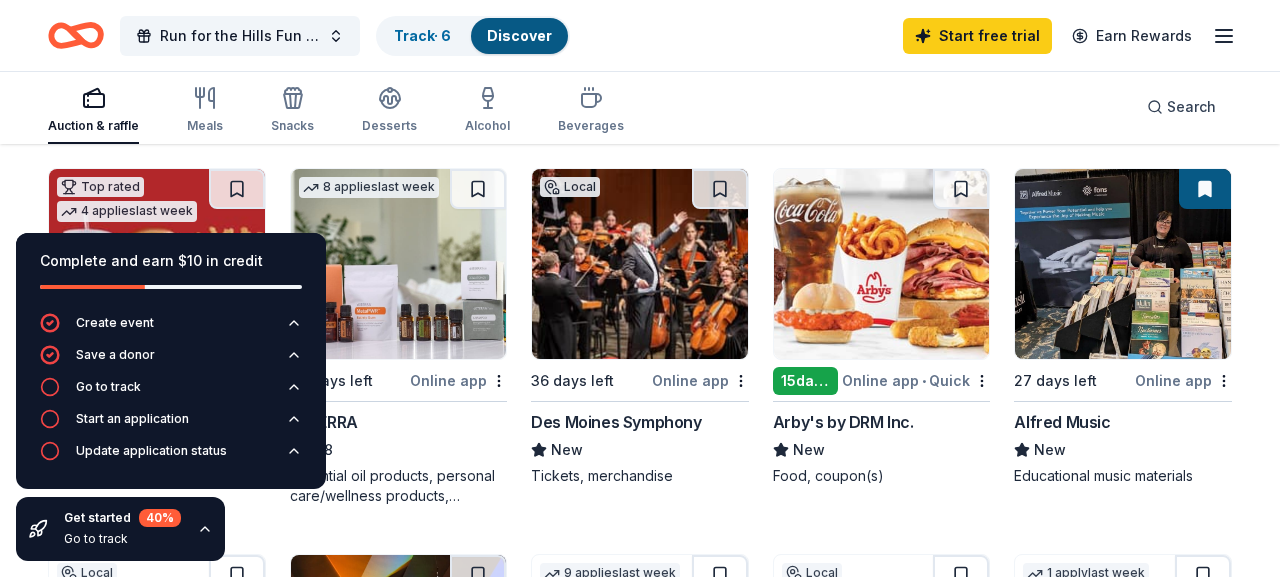 scroll, scrollTop: 981, scrollLeft: 0, axis: vertical 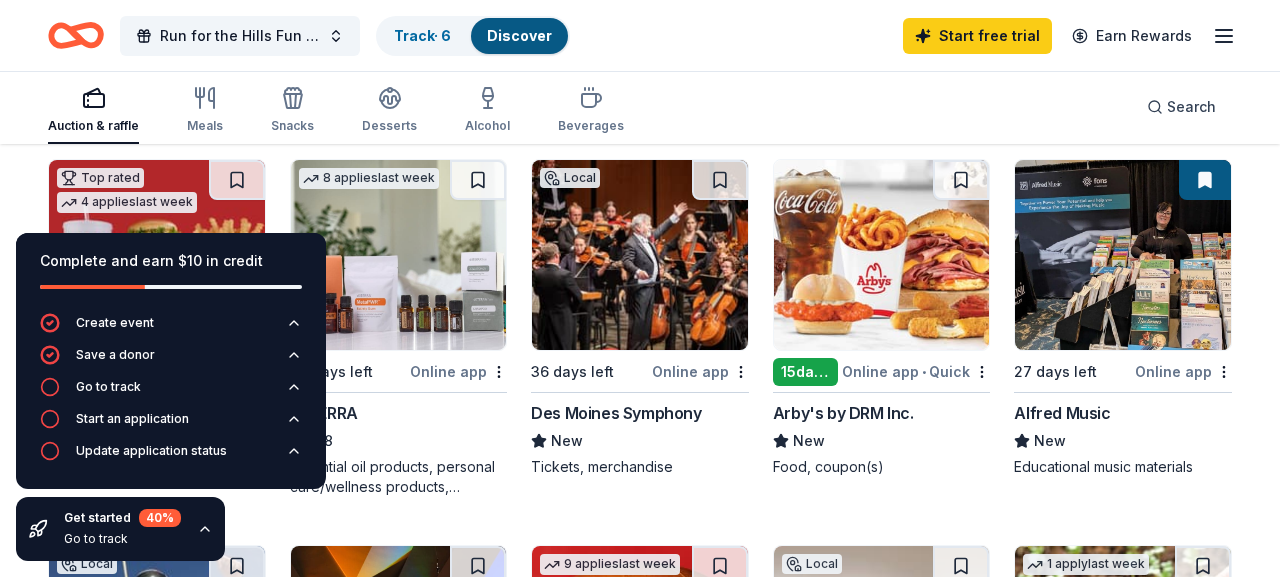 click at bounding box center [640, 255] 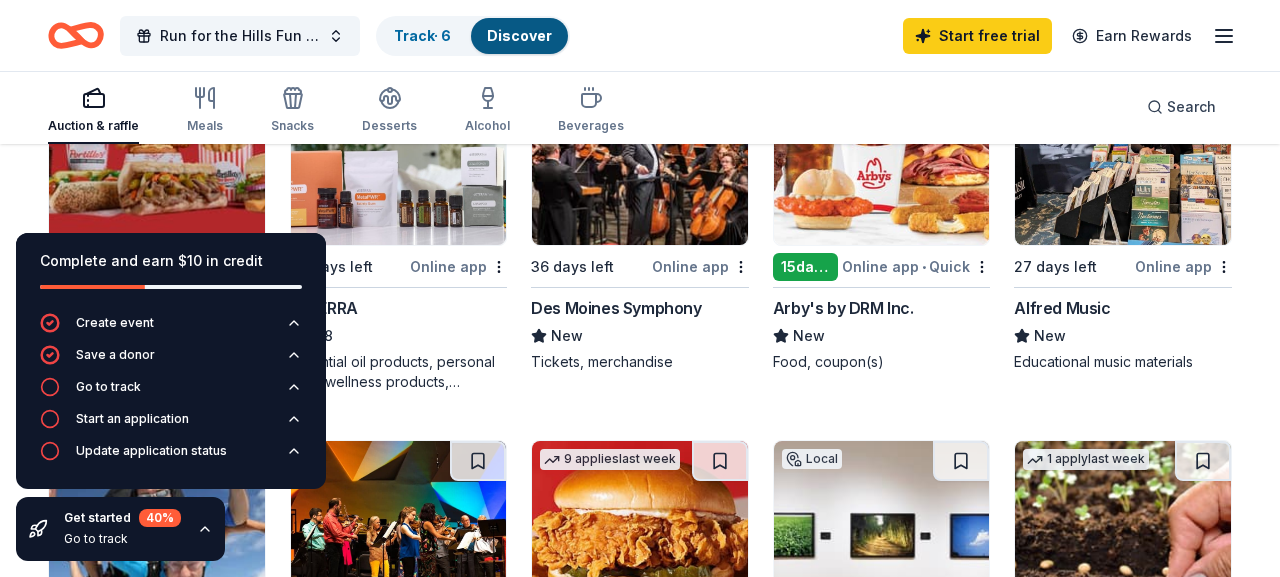 scroll, scrollTop: 1078, scrollLeft: 0, axis: vertical 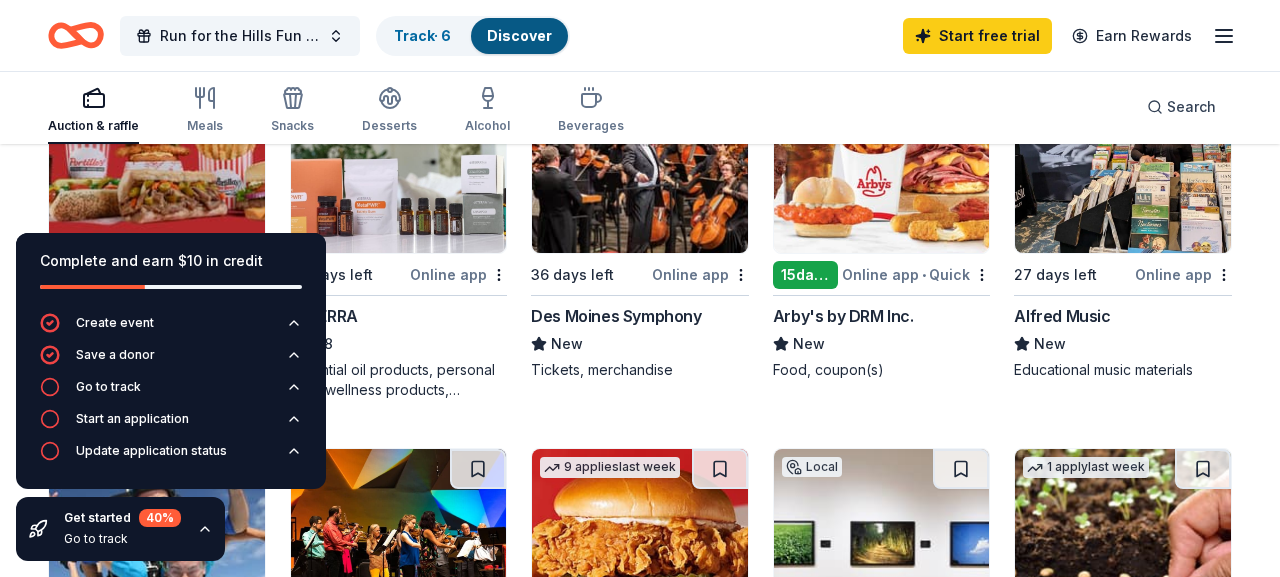 click at bounding box center [1123, 158] 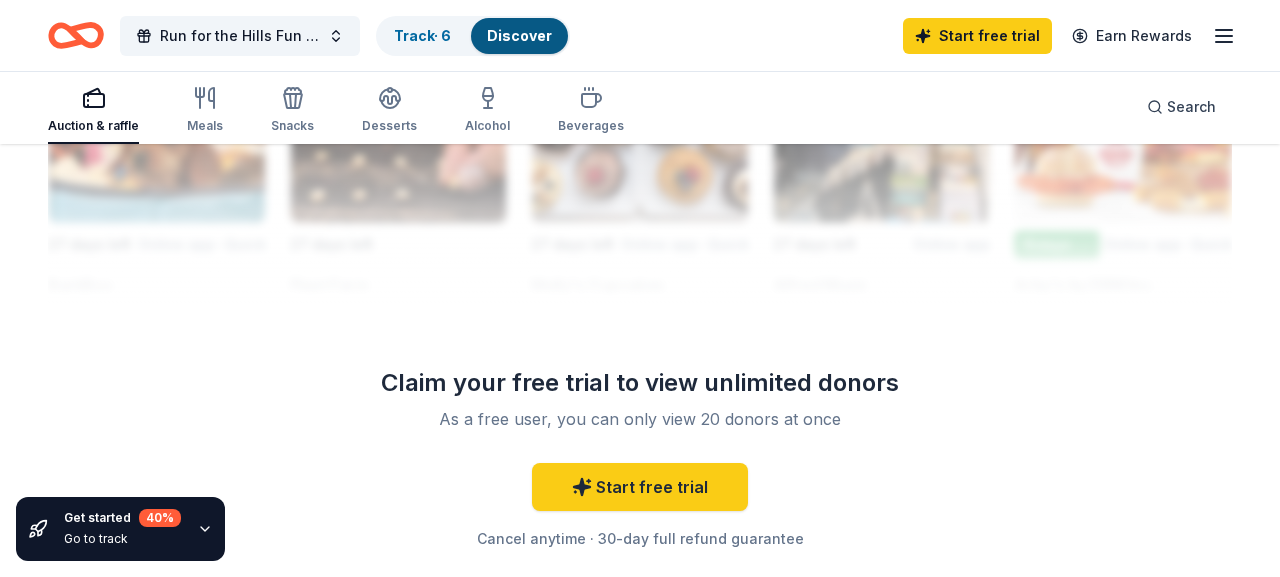 scroll, scrollTop: 1938, scrollLeft: 0, axis: vertical 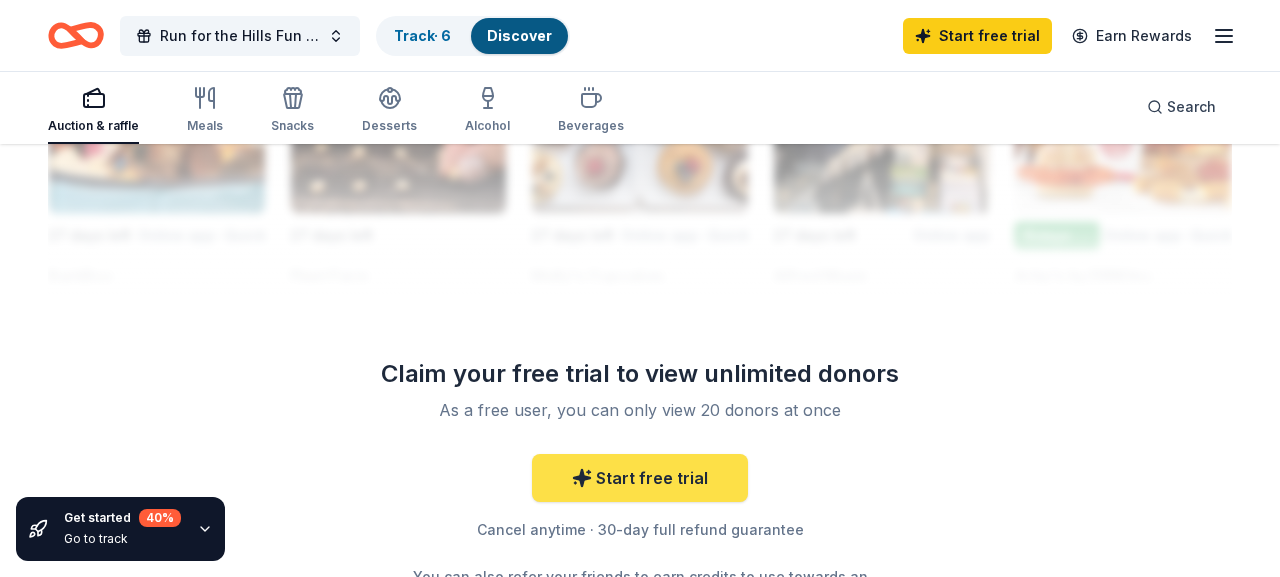 click on "Start free  trial" at bounding box center (640, 478) 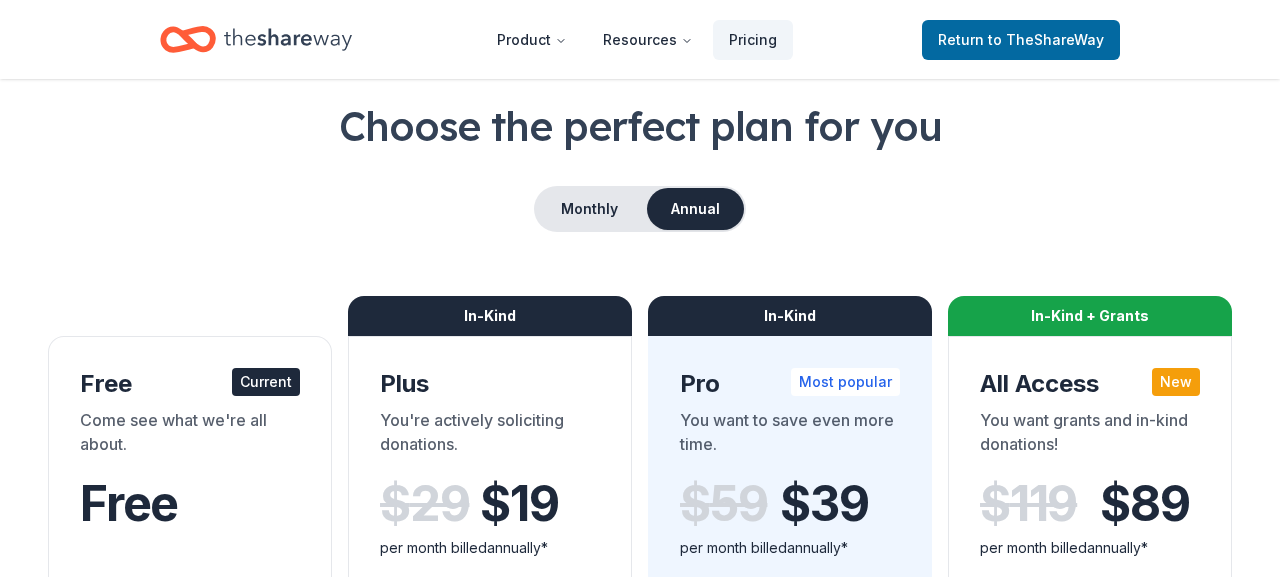 scroll, scrollTop: 0, scrollLeft: 0, axis: both 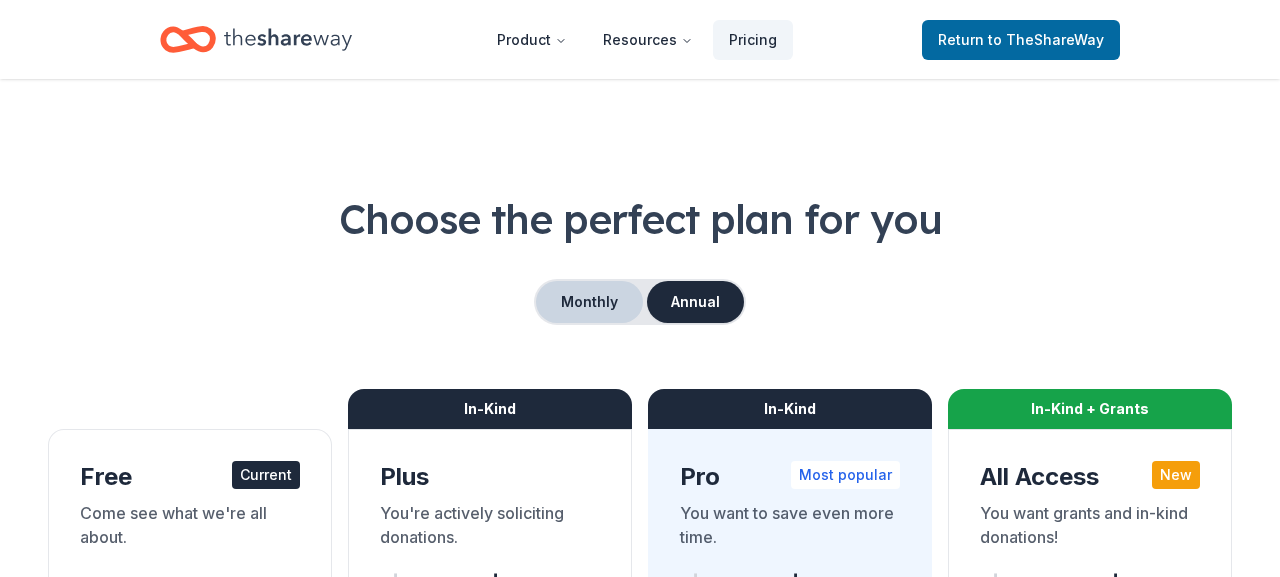 click on "Monthly" at bounding box center (589, 302) 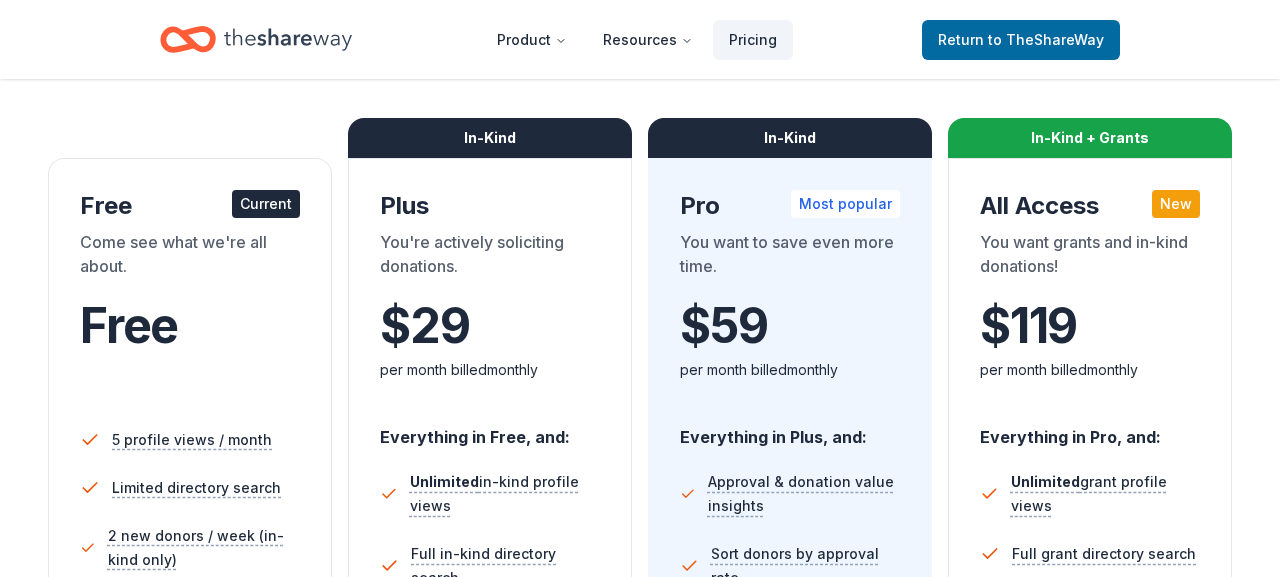 scroll, scrollTop: 272, scrollLeft: 0, axis: vertical 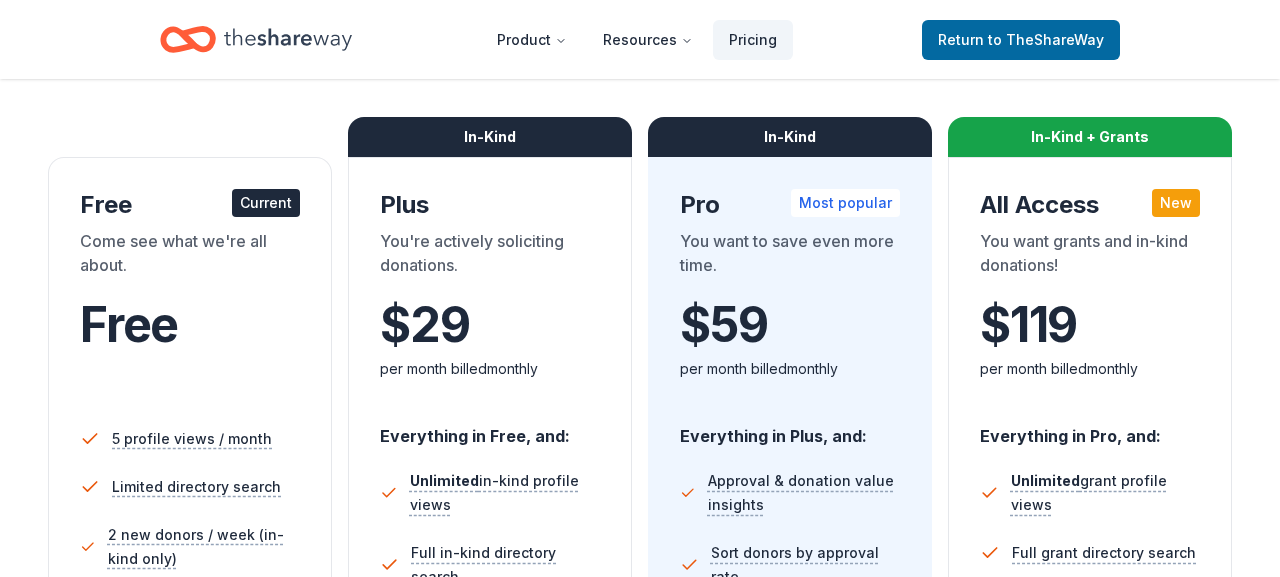 click on "In-Kind + Grants" at bounding box center (1090, 137) 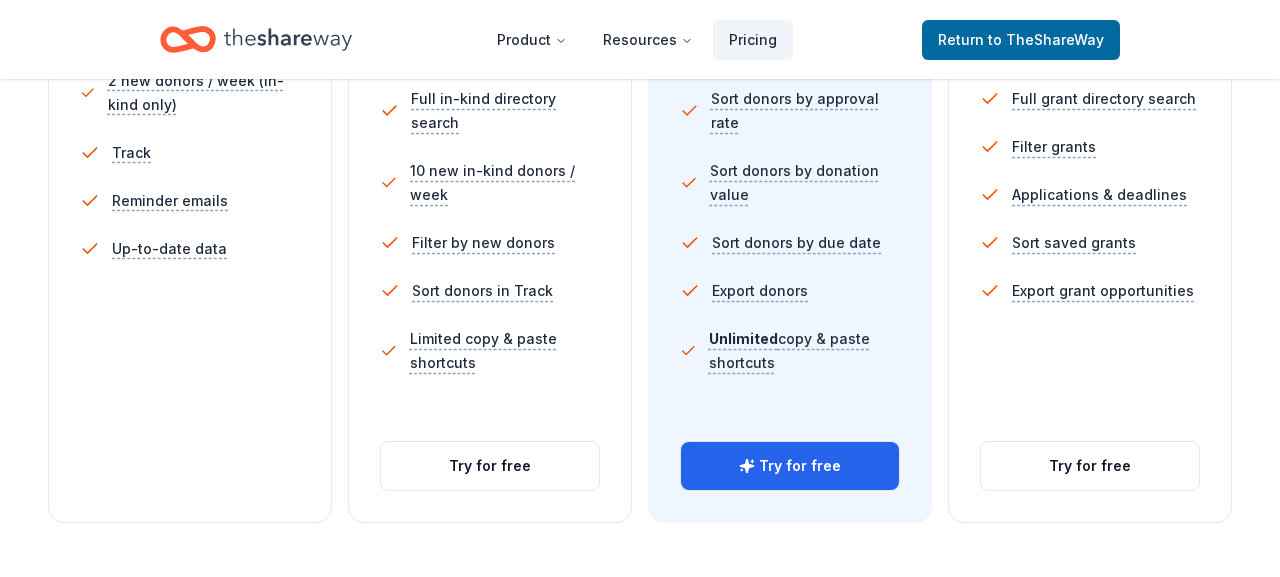 scroll, scrollTop: 727, scrollLeft: 0, axis: vertical 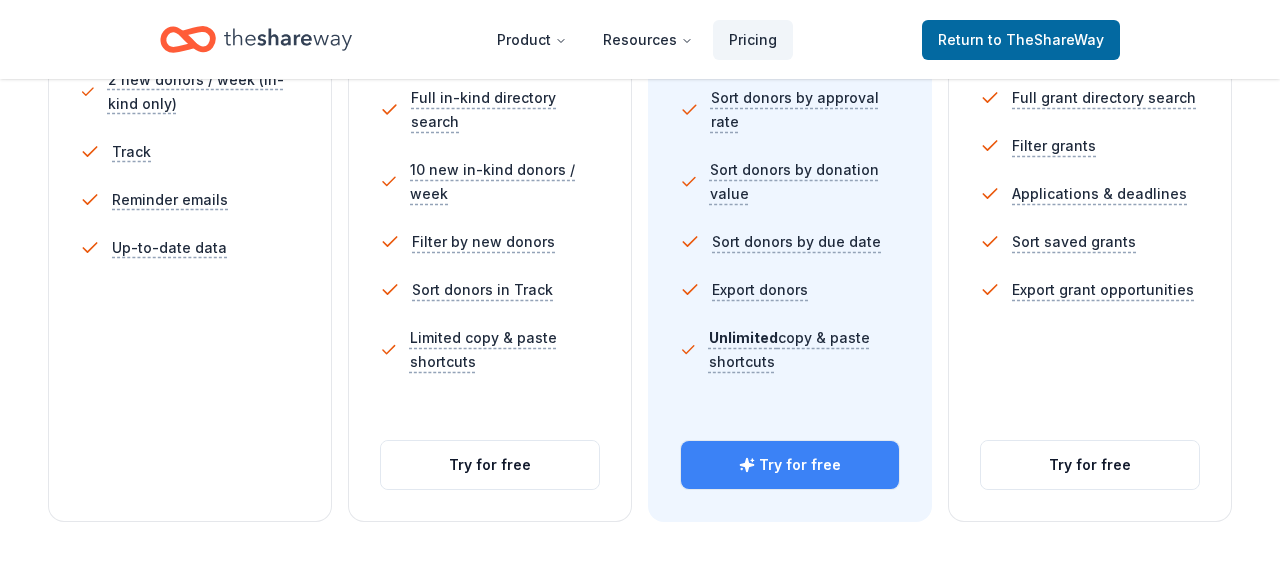 click on "Try for free" at bounding box center (790, 465) 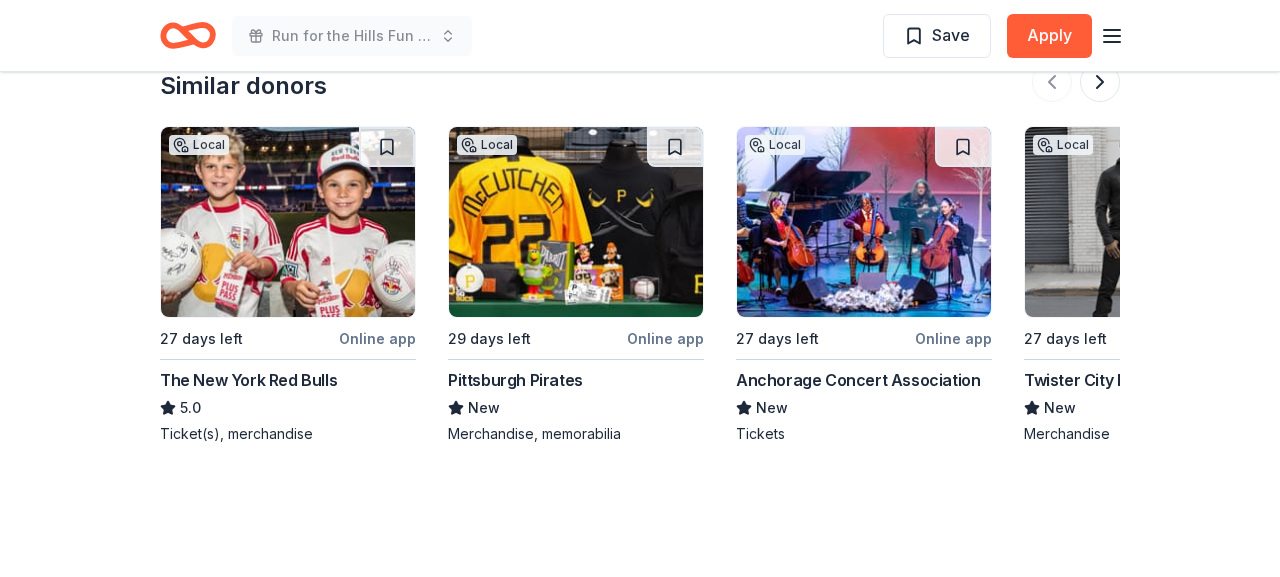 scroll, scrollTop: 2739, scrollLeft: 0, axis: vertical 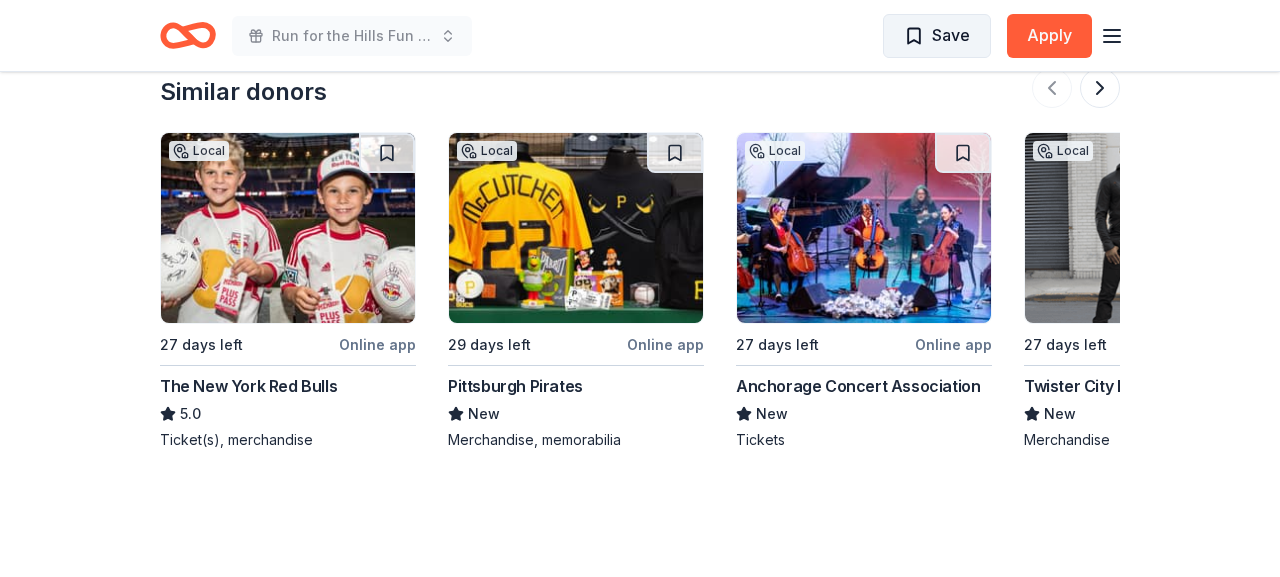 click on "Save" at bounding box center [937, 35] 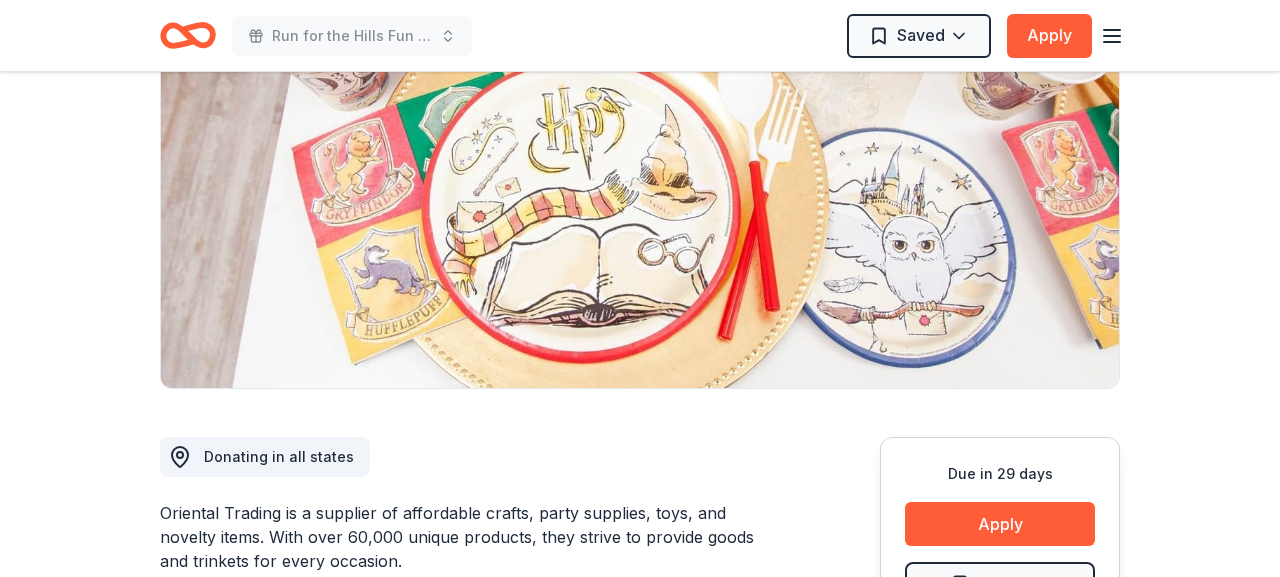 scroll, scrollTop: 0, scrollLeft: 0, axis: both 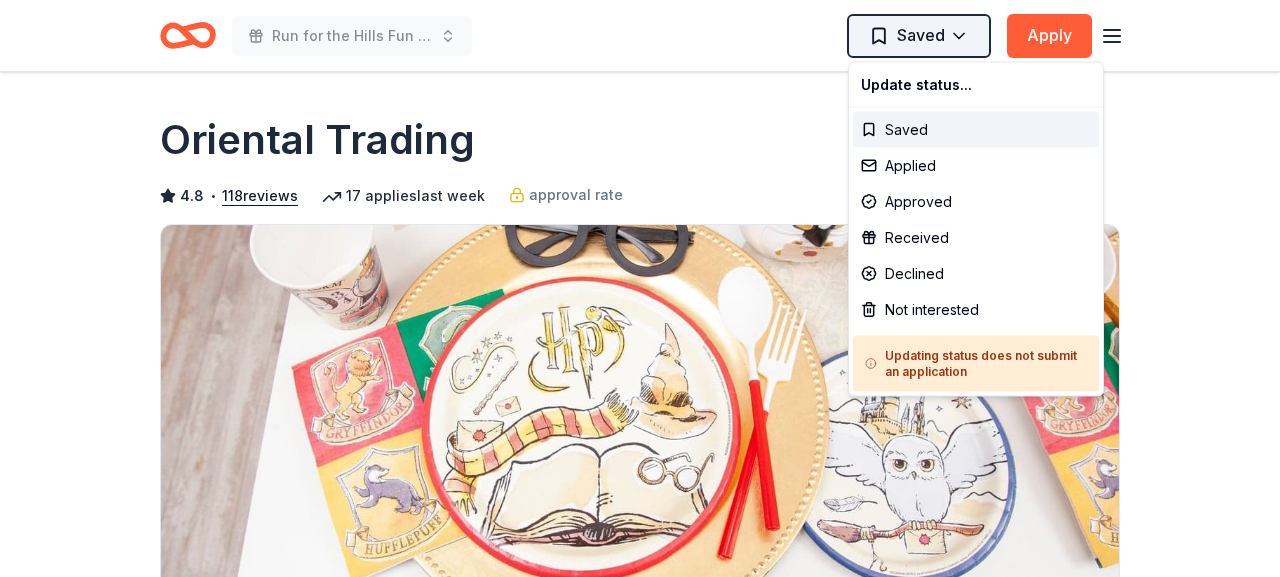 click on "Run for the Hills Fun Run Saved Apply Due in 29 days Share Oriental Trading 4.8 • 118  reviews 17   applies  last week approval rate Share Donating in all states Oriental Trading is a supplier of affordable crafts, party supplies, toys, and novelty items. With over 60,000 unique products, they strive to provide goods and trinkets for every occasion.  What they donate Donation depends on request Auction & raffle Who they donate to  Preferred Supports organizations and programs in the following areas: Education, Youth, Healthcare, and Human Services Children Education Health Poverty & Hunger 501(c)(3) required  Ineligible Individuals; Membership associations who support political candidates, legislation or campaigns, or benefit private individuals  Individuals Political Lobbying & advocacy approval rate 20 % approved 30 % declined 50 % no response Start free Pro trial to view approval rates and average donation values Due in 29 days Apply Saved Application takes 10 min Usually responds in  around a week  ago" at bounding box center [640, 288] 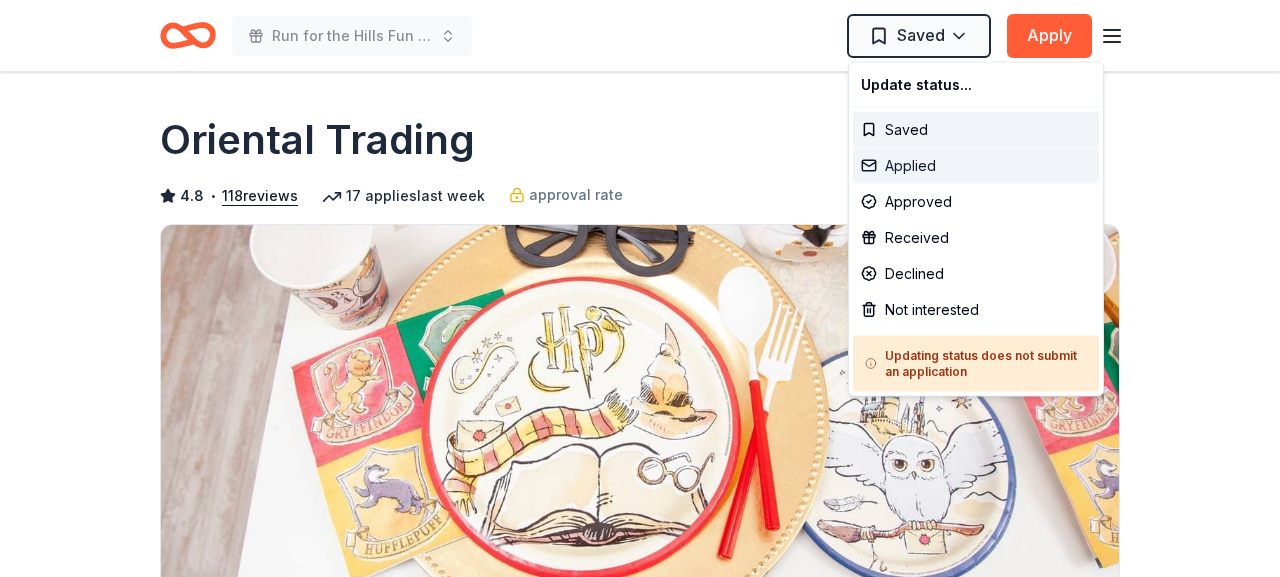 click on "Applied" at bounding box center (976, 166) 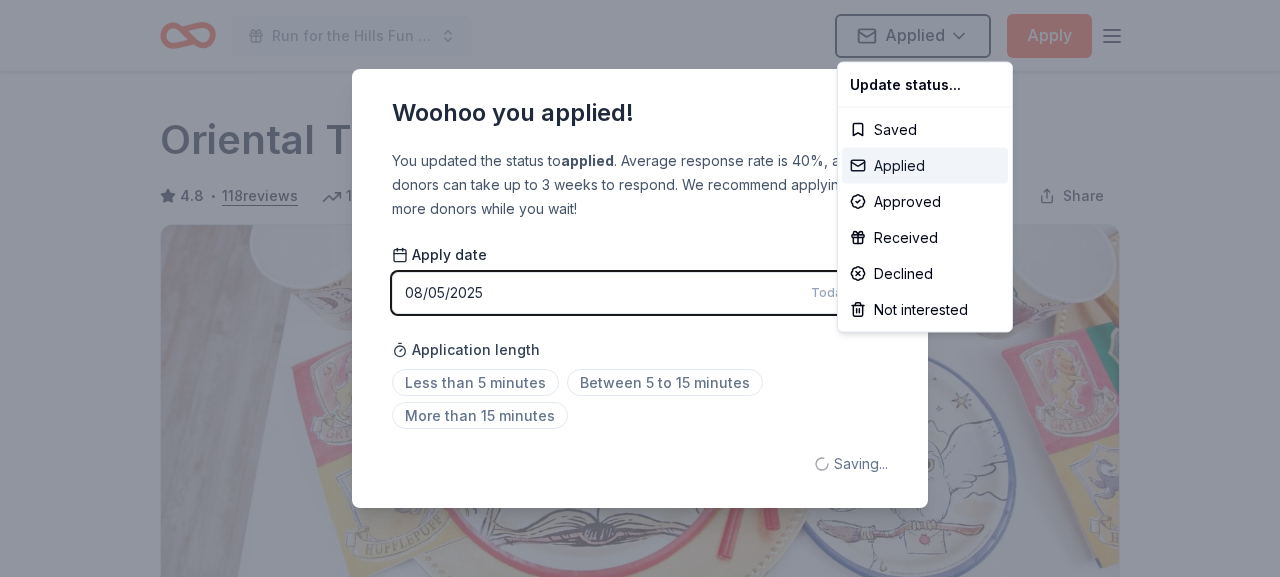 click on "Applied" at bounding box center [925, 166] 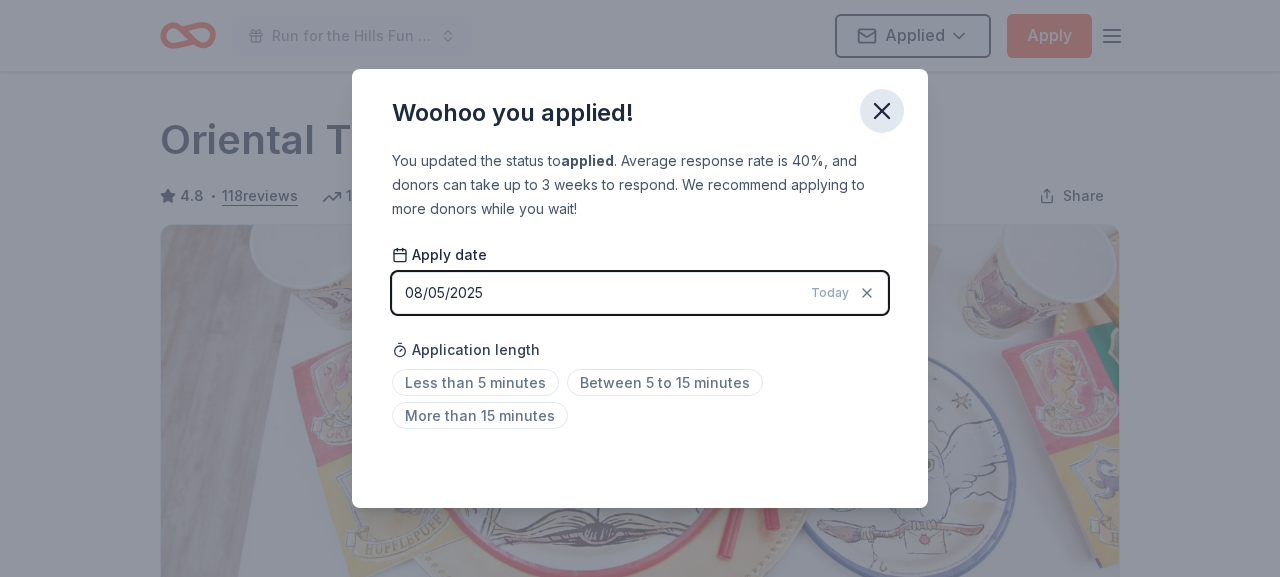 click 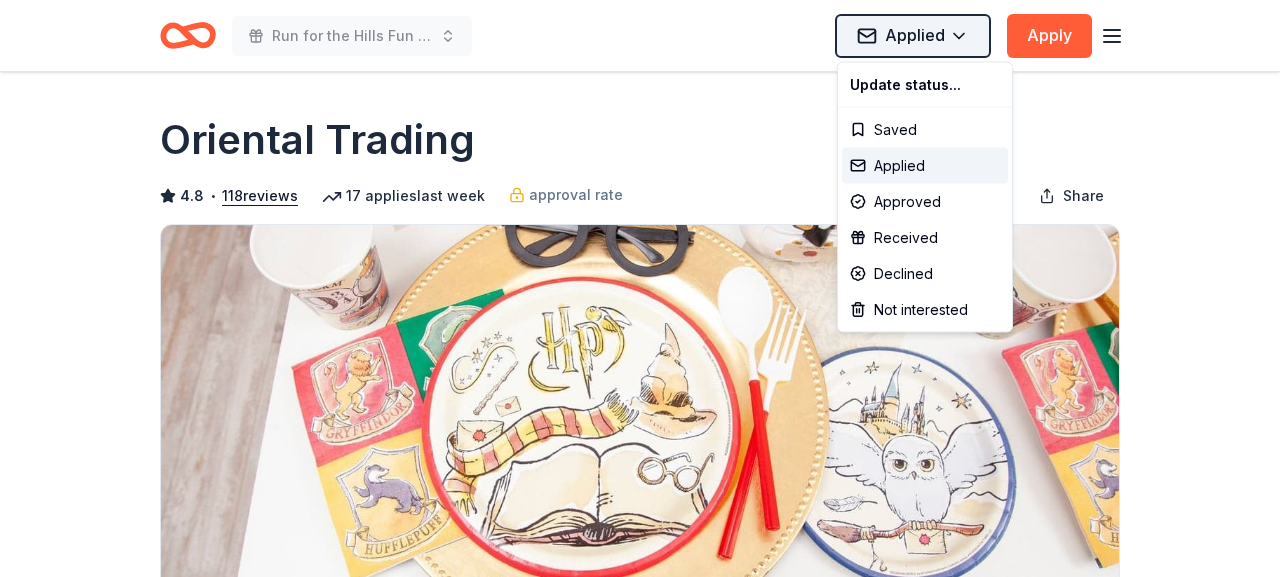 click on "Run for the Hills Fun Run Applied Apply Due in 29 days Share Oriental Trading 4.8 • 118  reviews 17   applies  last week approval rate Share Donating in all states Oriental Trading is a supplier of affordable crafts, party supplies, toys, and novelty items. With over 60,000 unique products, they strive to provide goods and trinkets for every occasion.  What they donate Donation depends on request Auction & raffle Who they donate to  Preferred Supports organizations and programs in the following areas: Education, Youth, Healthcare, and Human Services Children Education Health Poverty & Hunger 501(c)(3) required  Ineligible Individuals; Membership associations who support political candidates, legislation or campaigns, or benefit private individuals  Individuals Political Lobbying & advocacy approval rate 20 % approved 30 % declined 50 % no response Start free Pro trial to view approval rates and average donation values Due in 29 days Apply Applied Application takes 10 min Usually responds in  around a week" at bounding box center (640, 288) 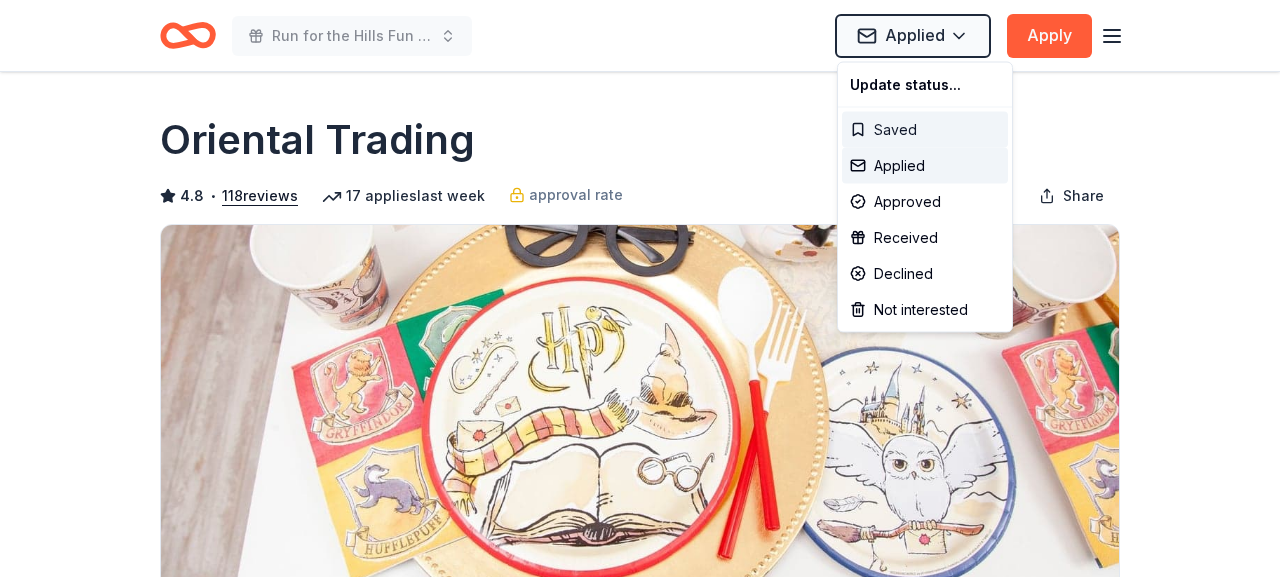 click on "Saved" at bounding box center (925, 130) 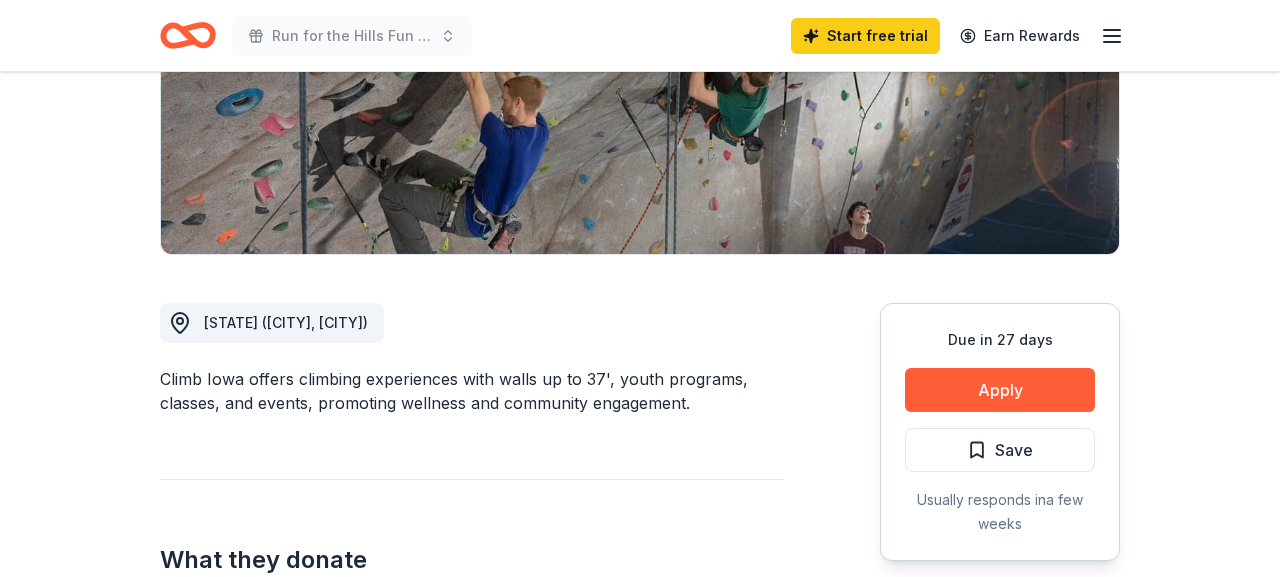 scroll, scrollTop: 341, scrollLeft: 0, axis: vertical 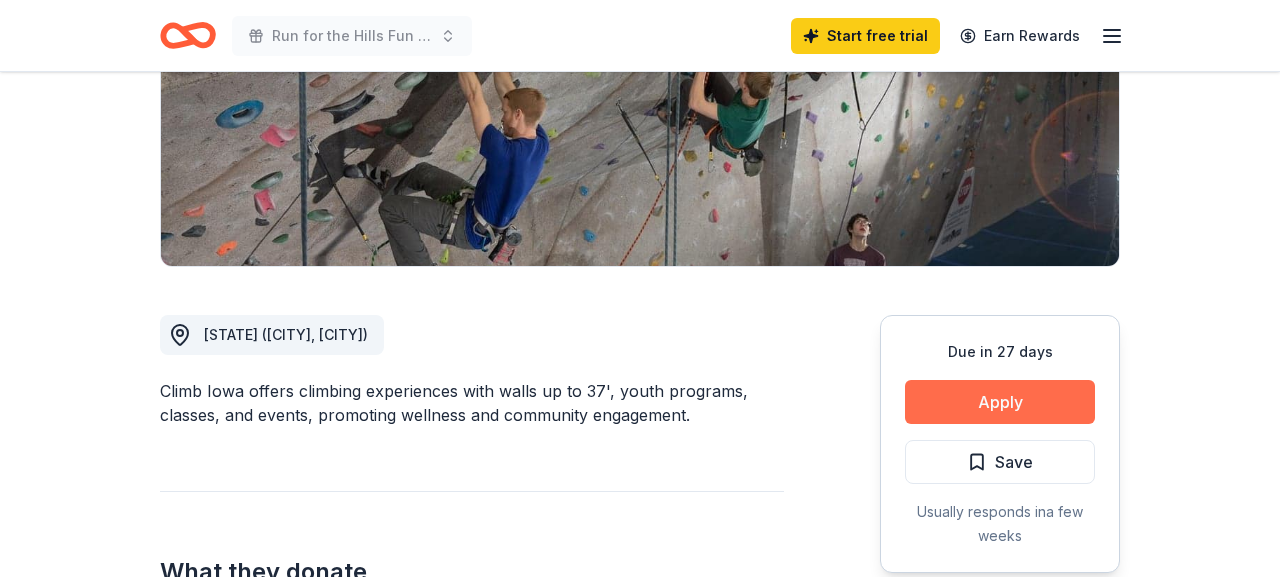 click on "Apply" at bounding box center (1000, 402) 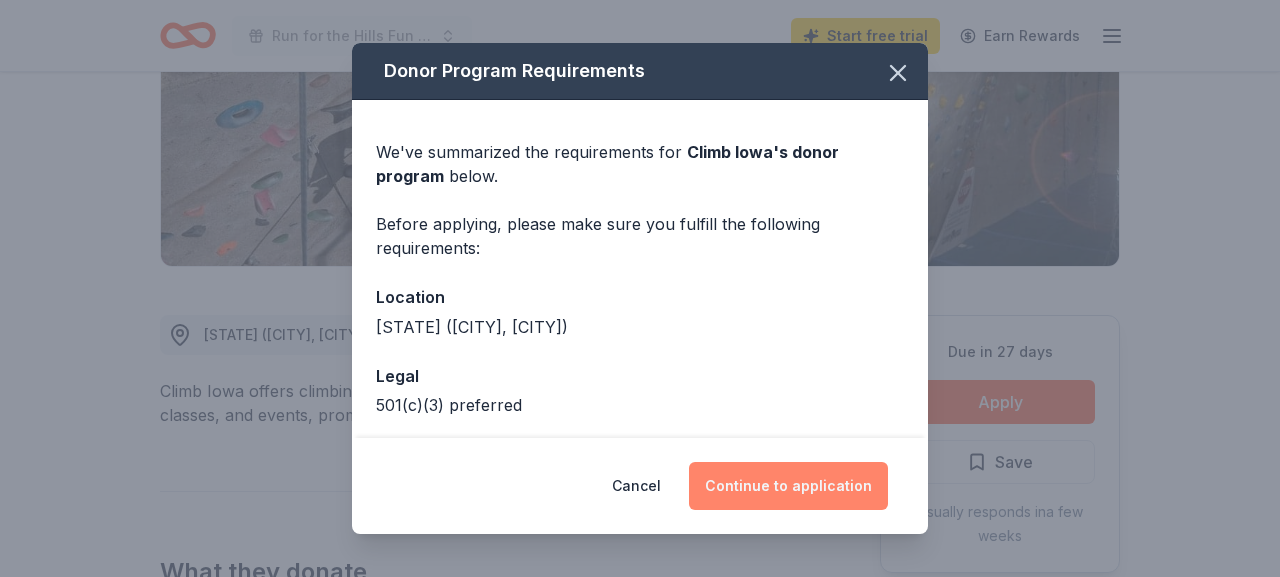 click on "Continue to application" at bounding box center [788, 486] 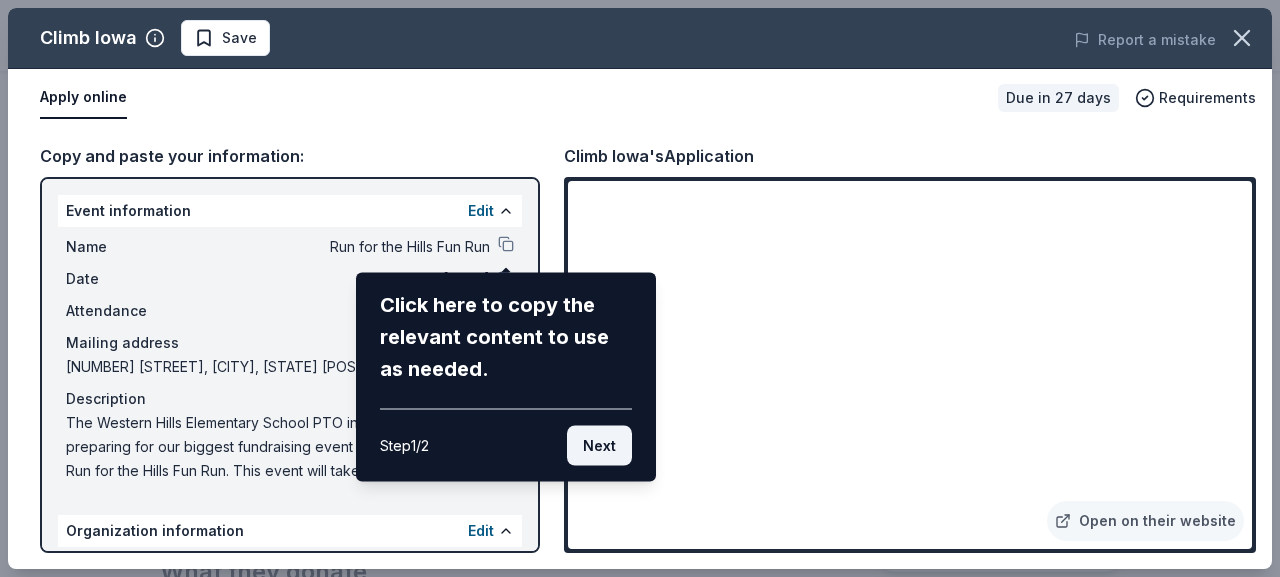 click on "Next" at bounding box center [599, 446] 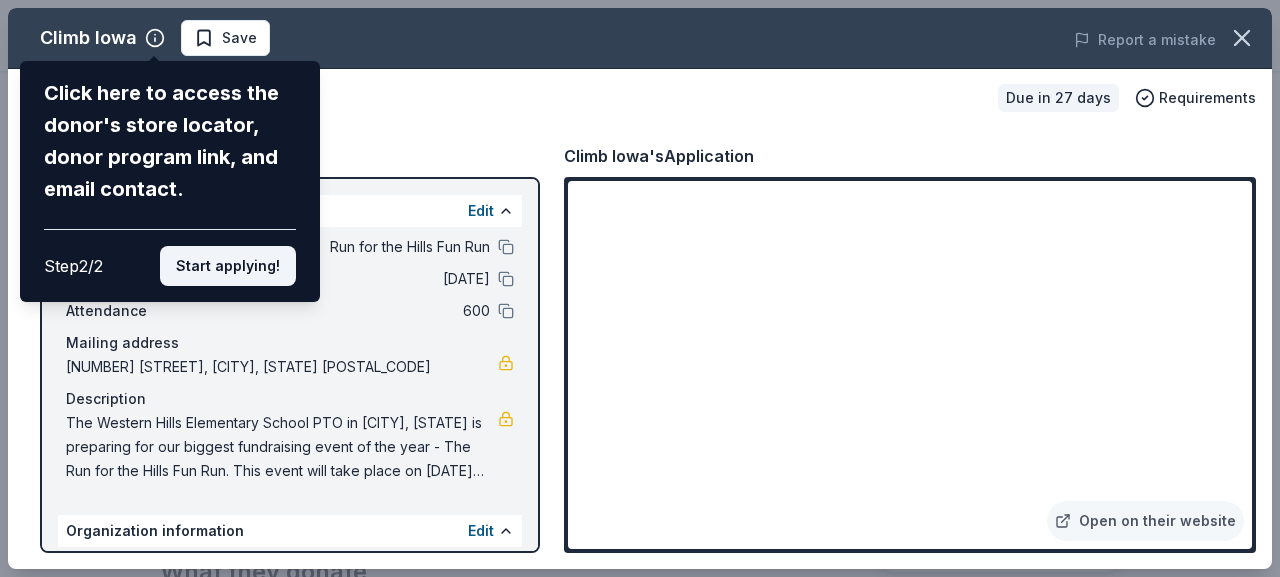 click on "Start applying!" at bounding box center (228, 266) 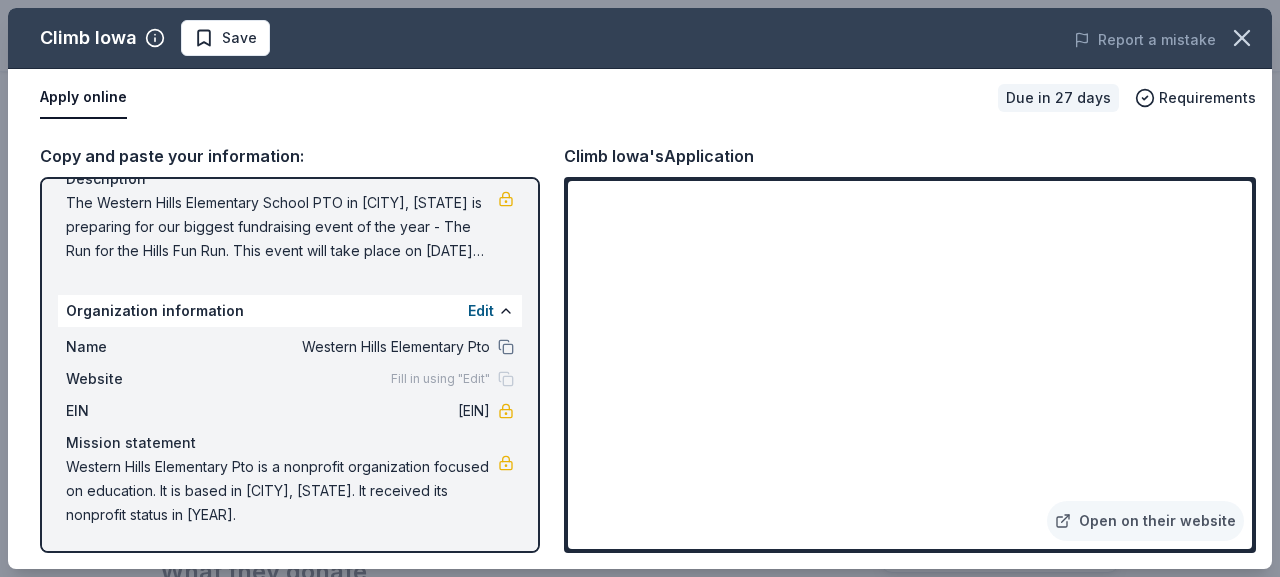 scroll, scrollTop: 0, scrollLeft: 0, axis: both 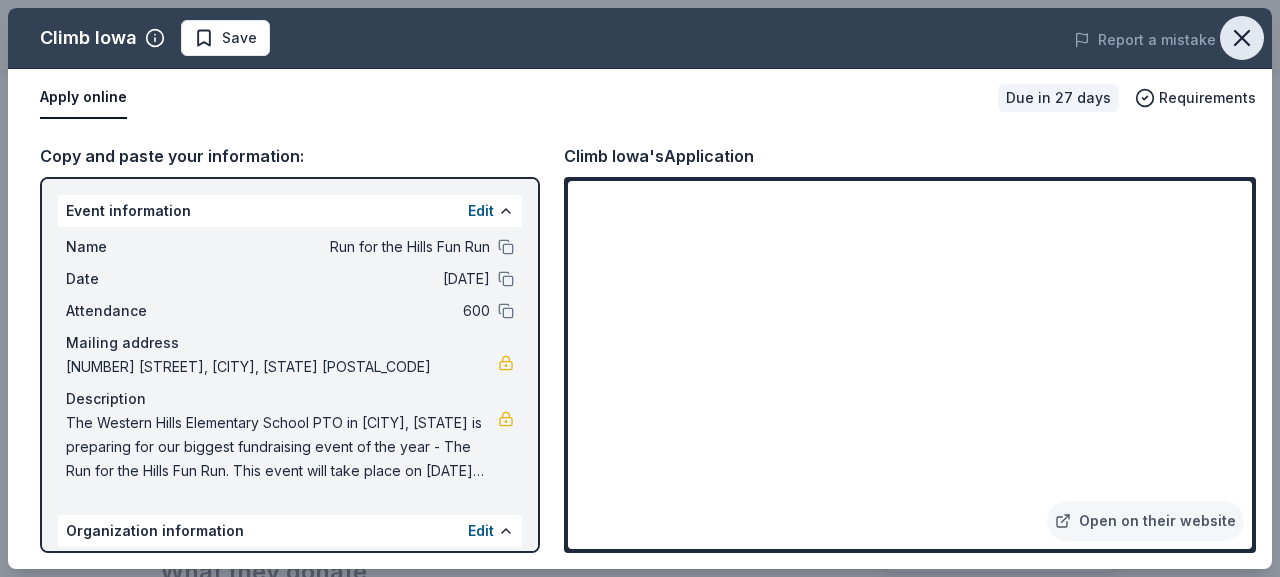 click 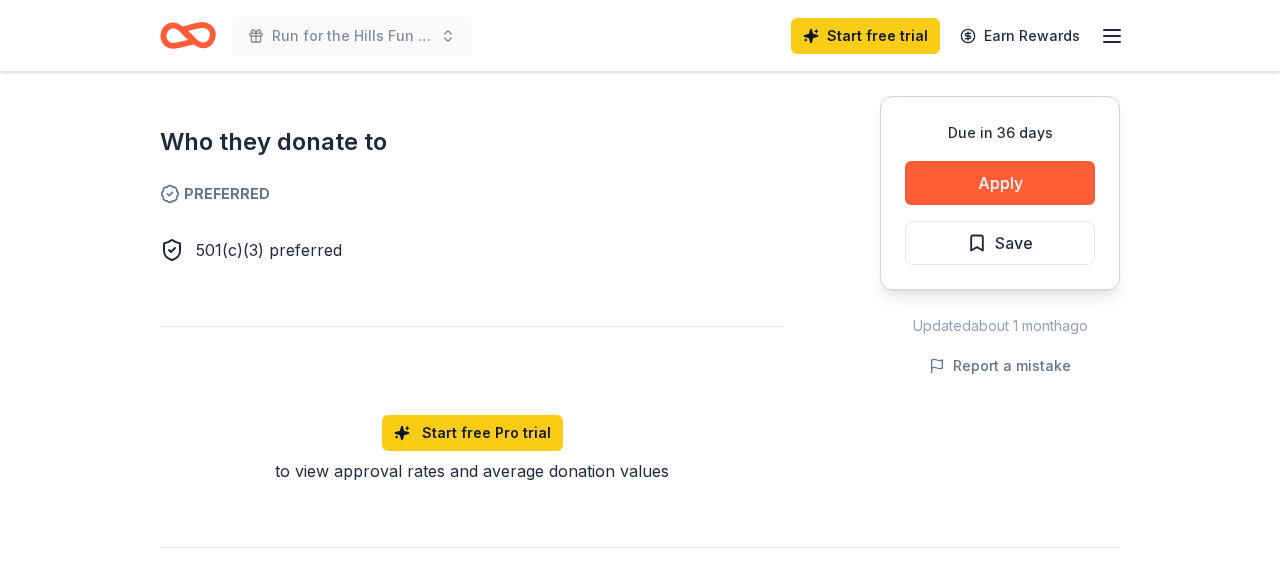 scroll, scrollTop: 1142, scrollLeft: 0, axis: vertical 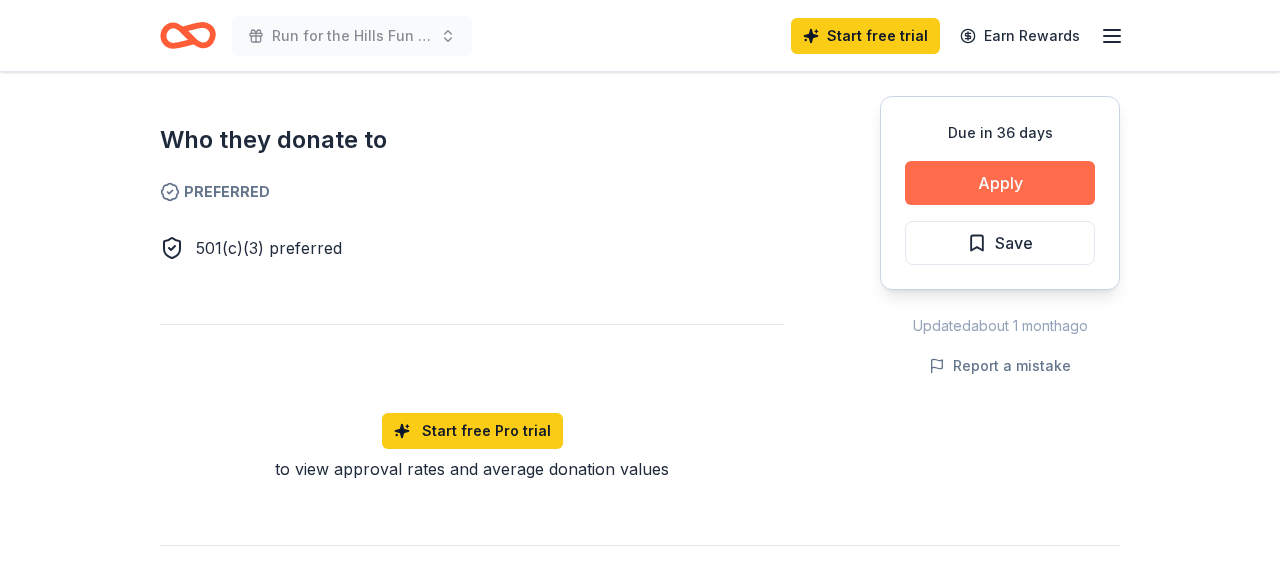 click on "Apply" at bounding box center (1000, 183) 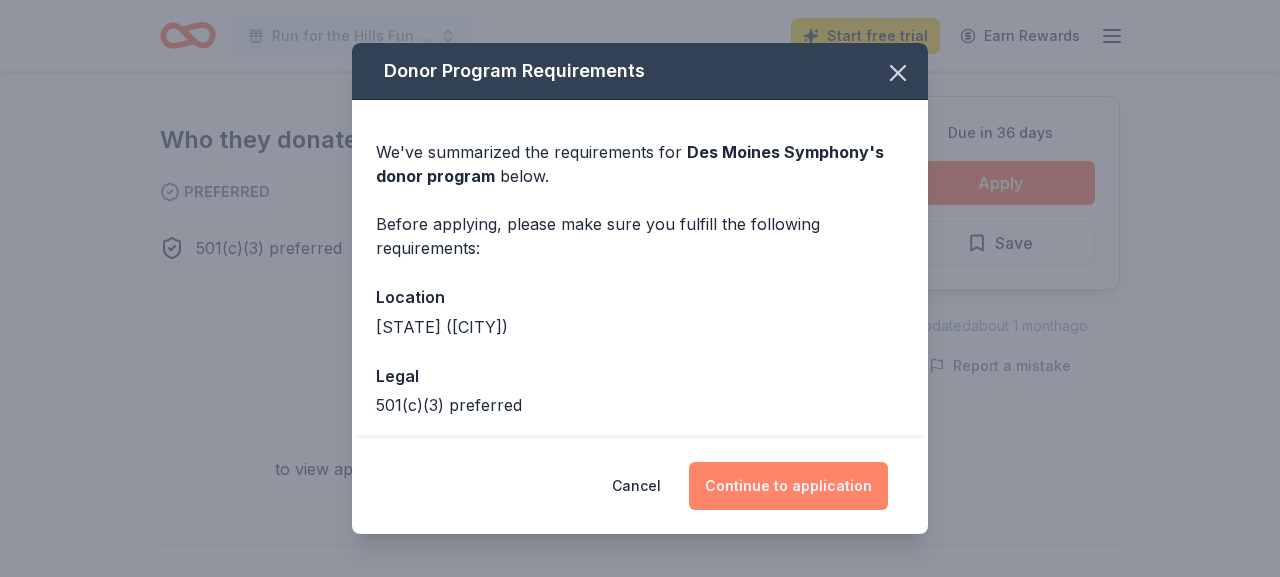 click on "Continue to application" at bounding box center (788, 486) 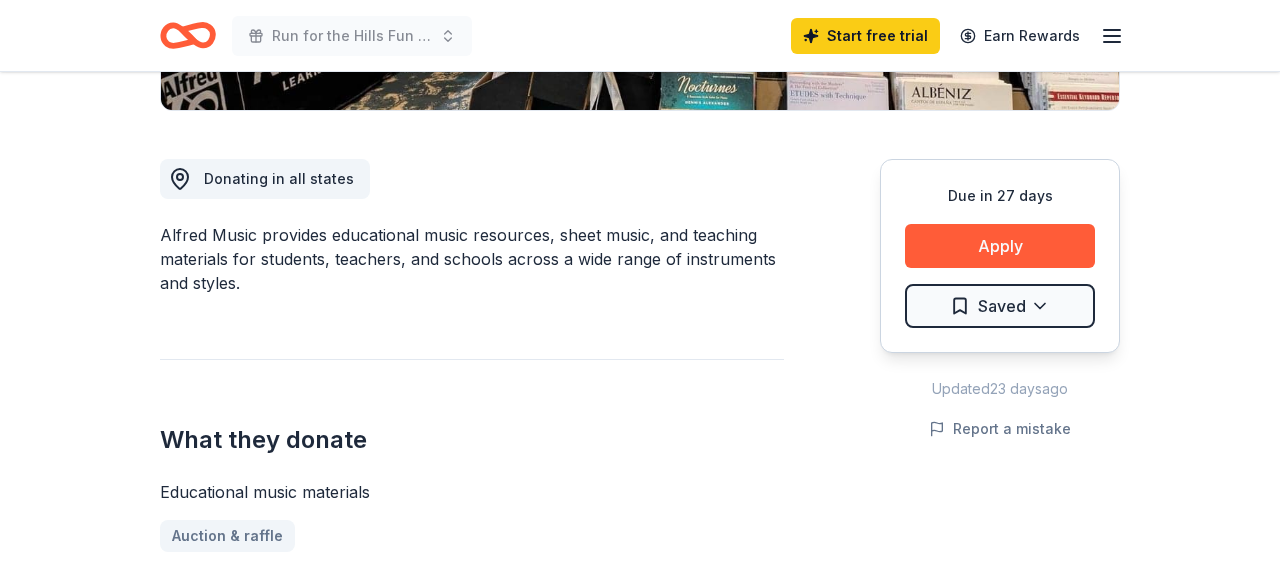 scroll, scrollTop: 501, scrollLeft: 0, axis: vertical 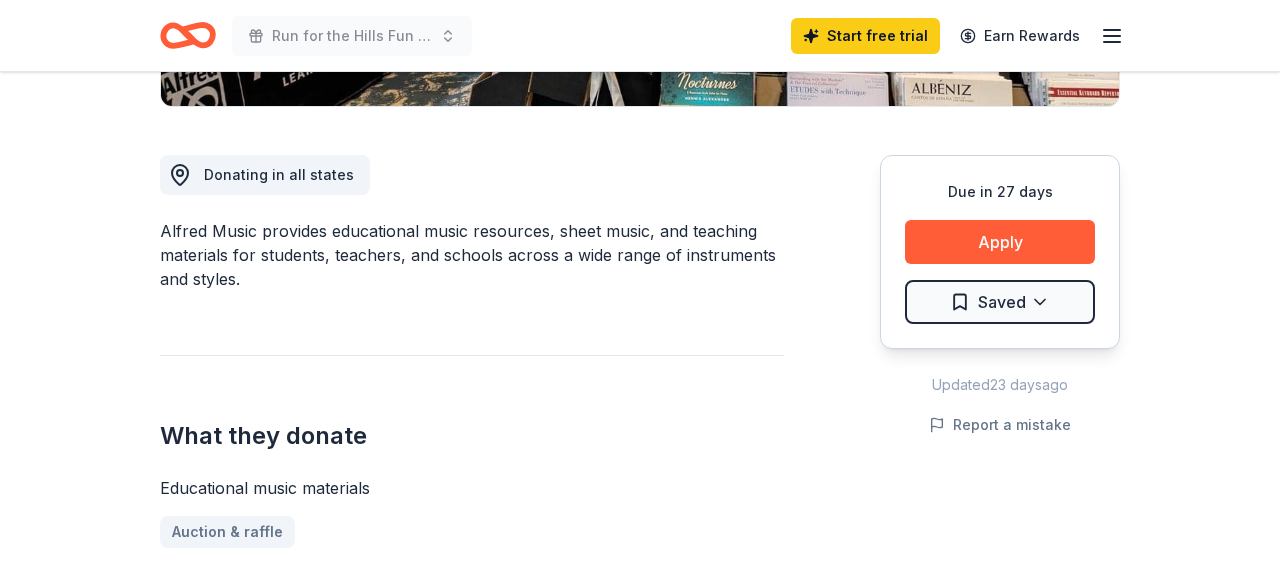 drag, startPoint x: 428, startPoint y: 226, endPoint x: 471, endPoint y: 284, distance: 72.20111 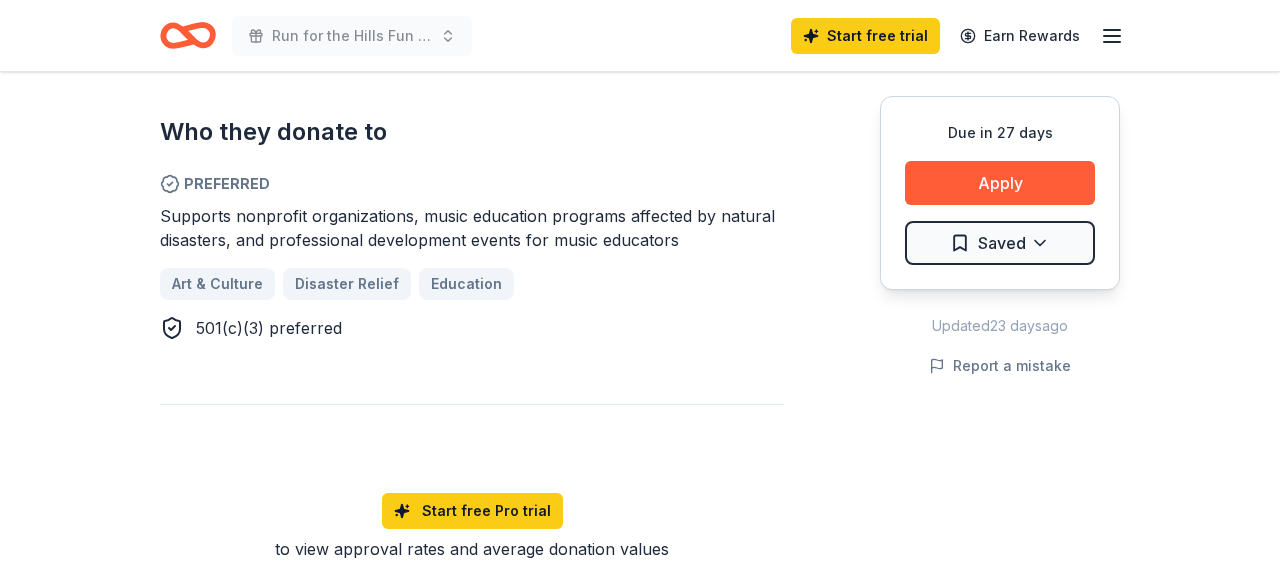 scroll, scrollTop: 1070, scrollLeft: 0, axis: vertical 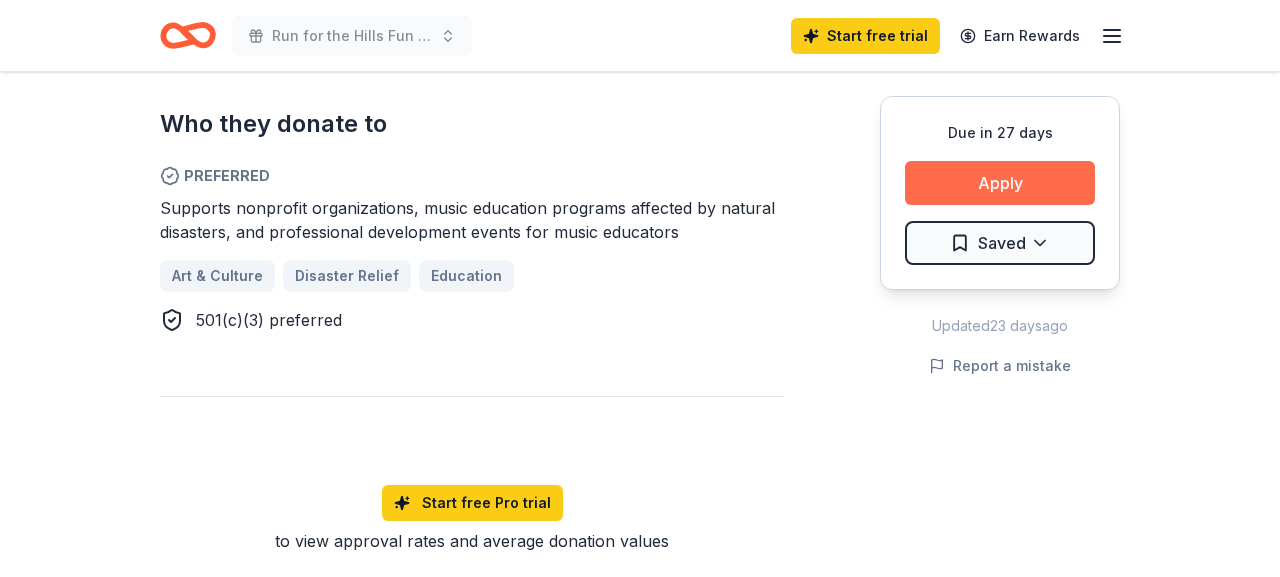 click on "Apply" at bounding box center (1000, 183) 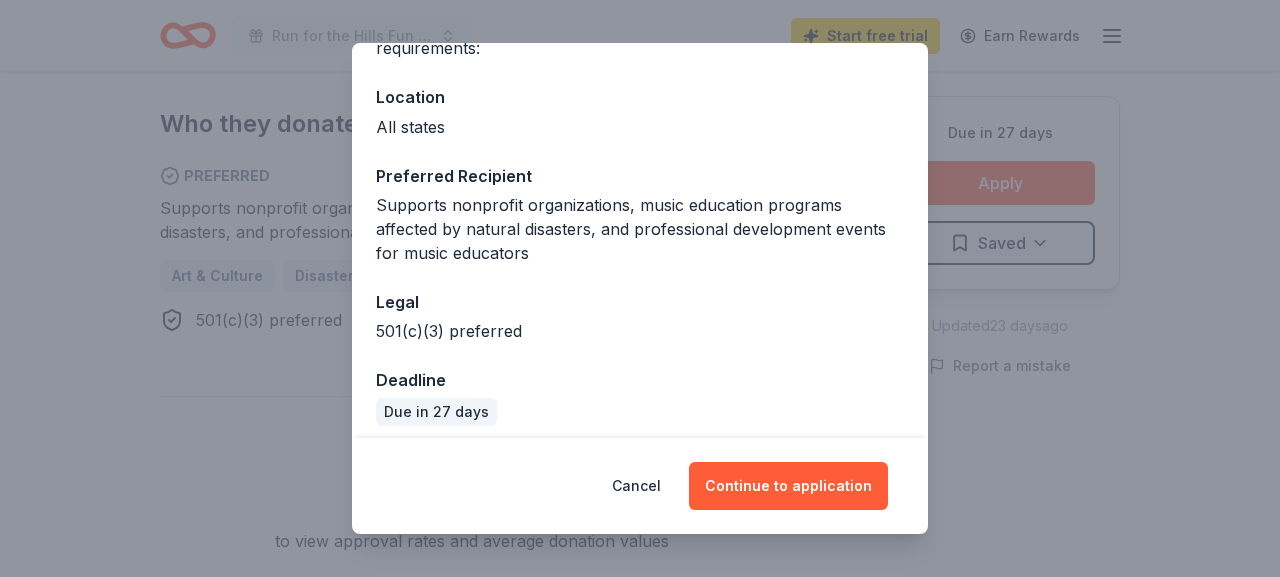 scroll, scrollTop: 212, scrollLeft: 0, axis: vertical 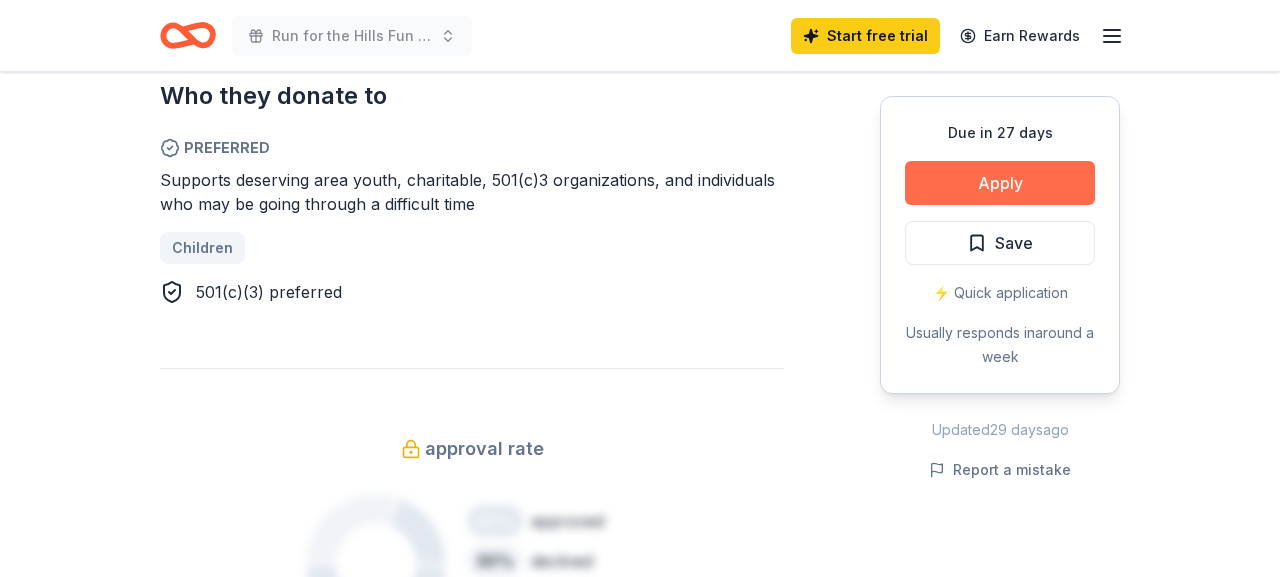 click on "Apply" at bounding box center [1000, 183] 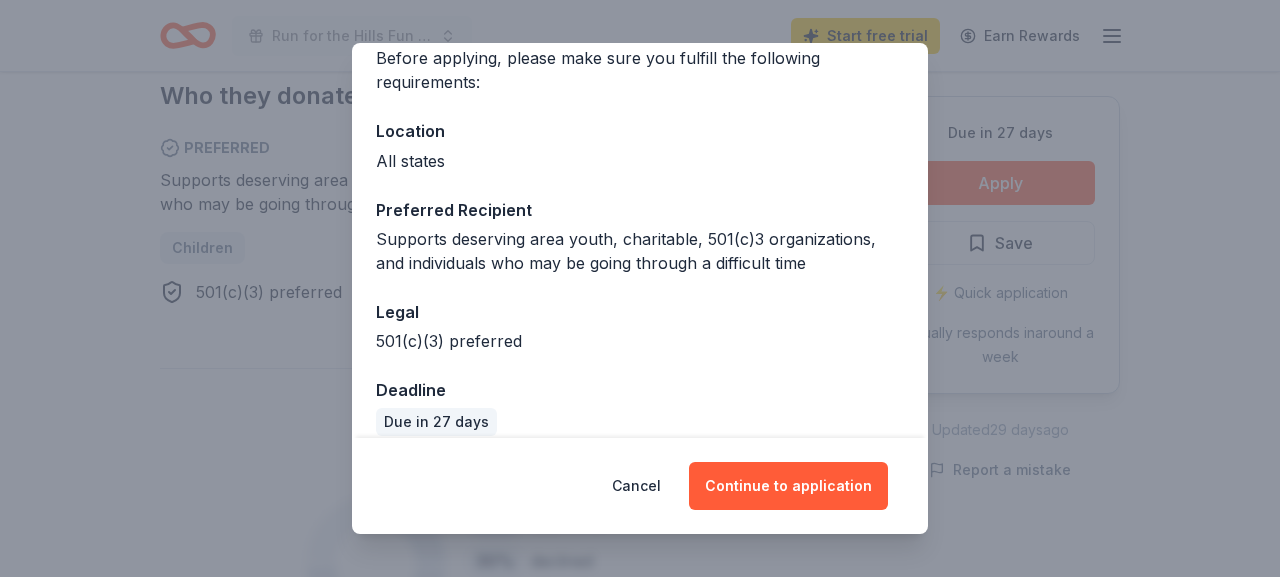 scroll, scrollTop: 173, scrollLeft: 0, axis: vertical 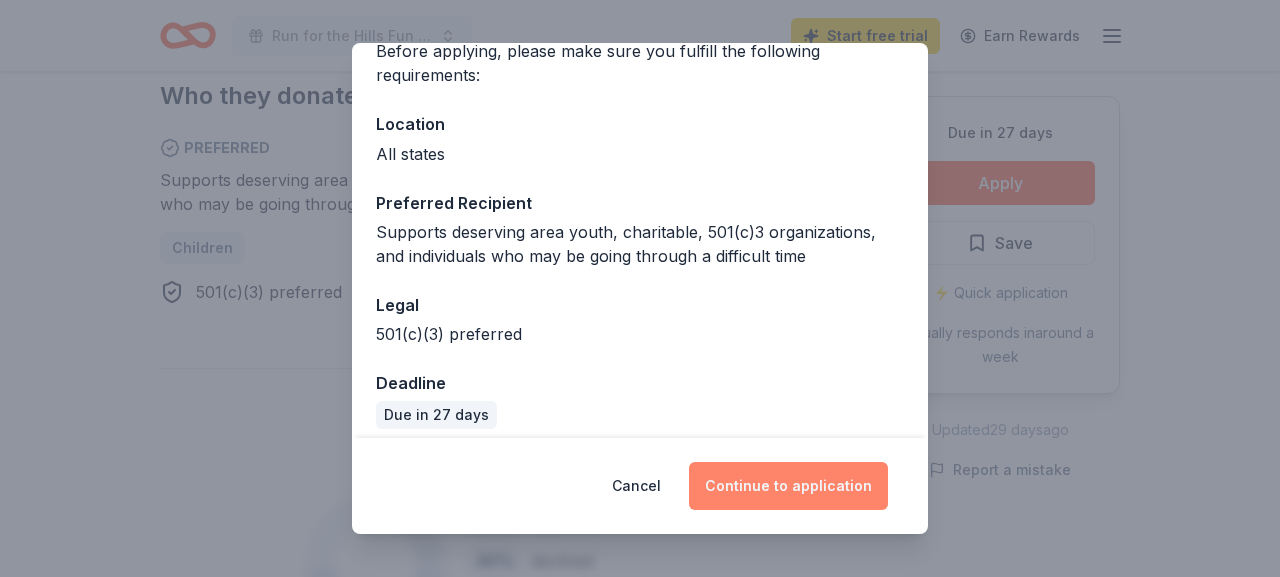 click on "Continue to application" at bounding box center (788, 486) 